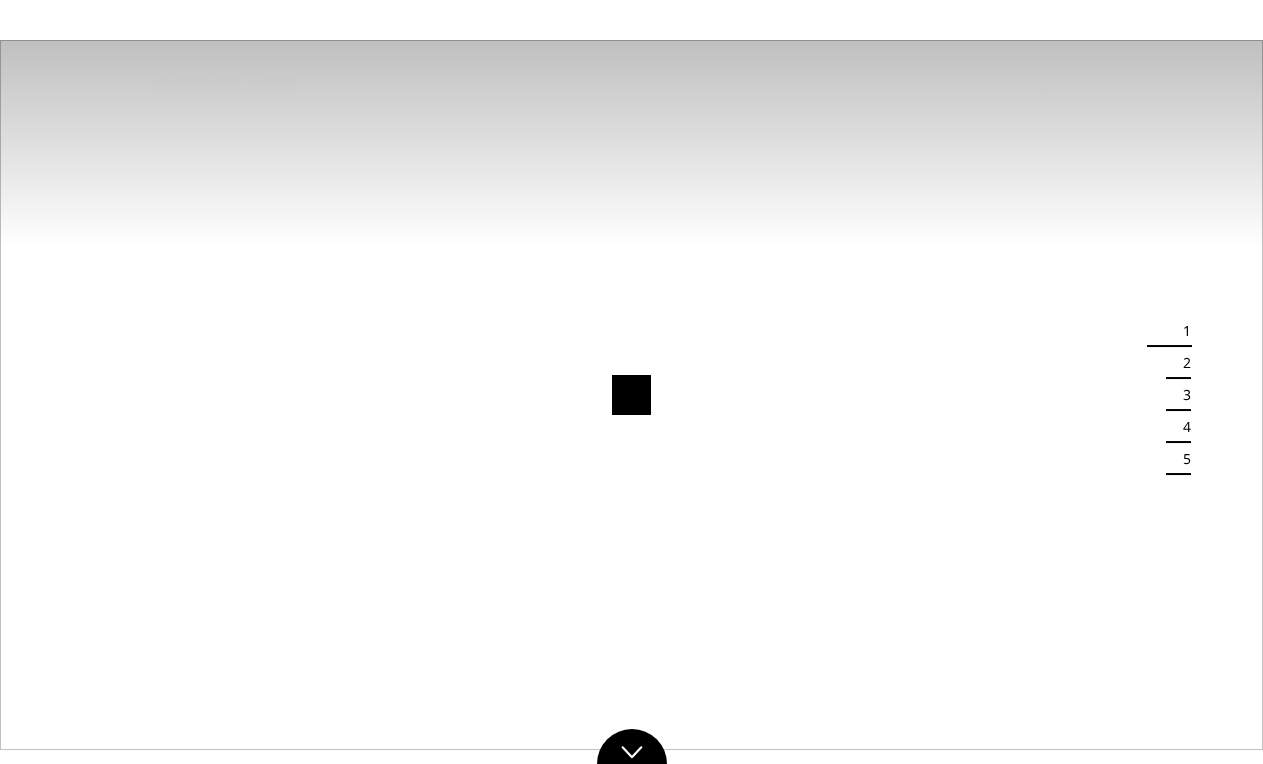 scroll, scrollTop: 0, scrollLeft: 0, axis: both 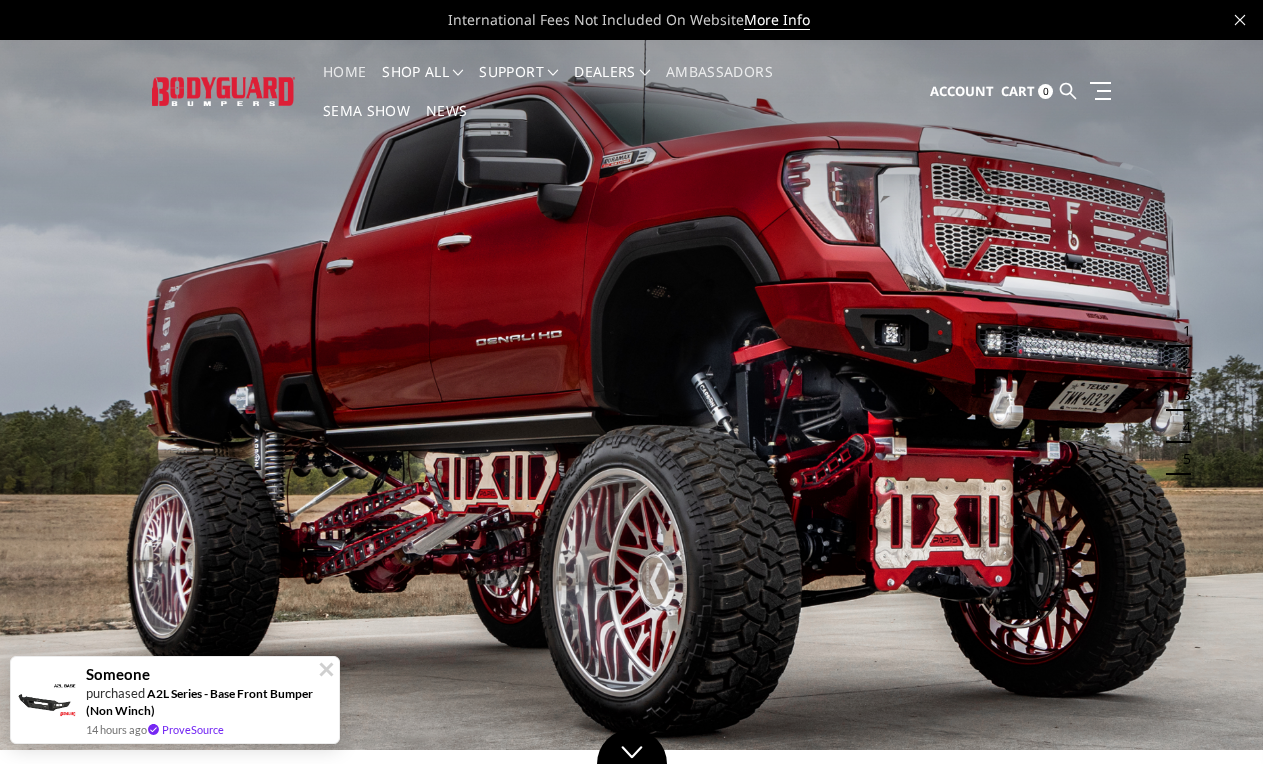 click at bounding box center (326, 669) 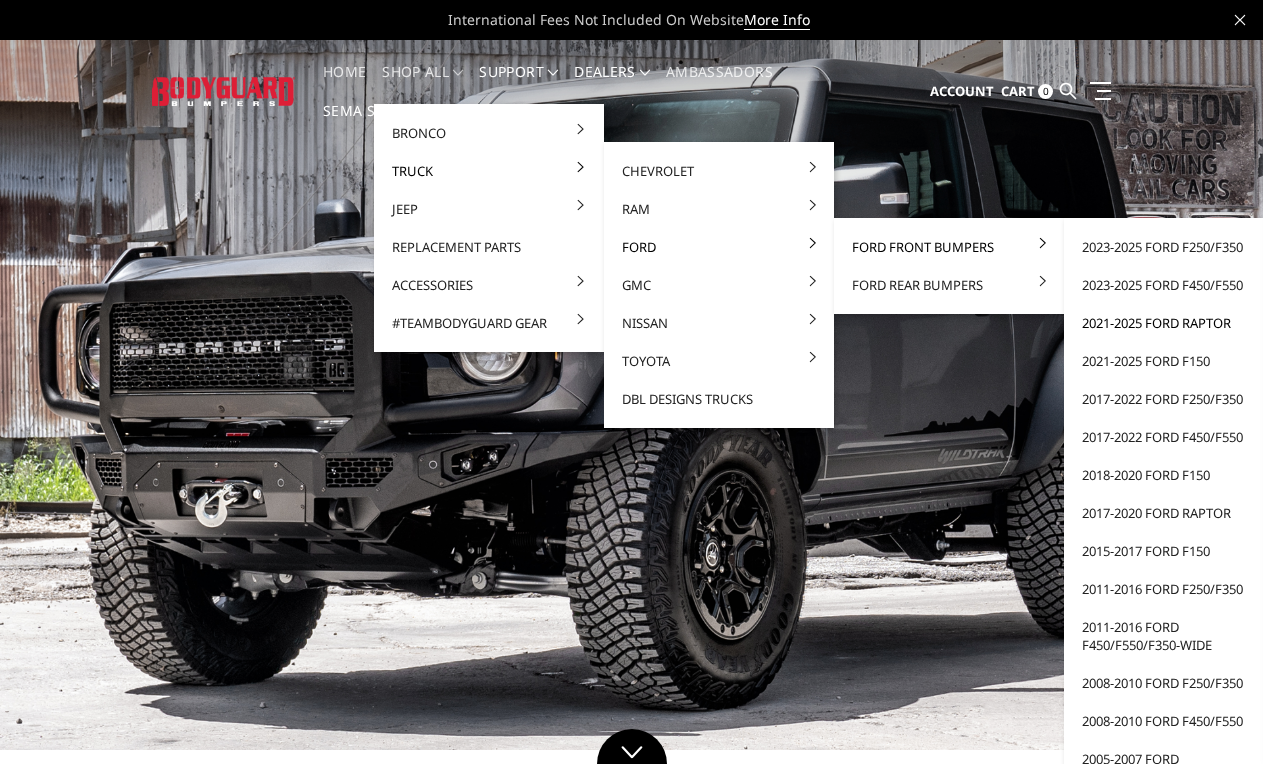 click on "2021-2025 Ford Raptor" at bounding box center [1179, 323] 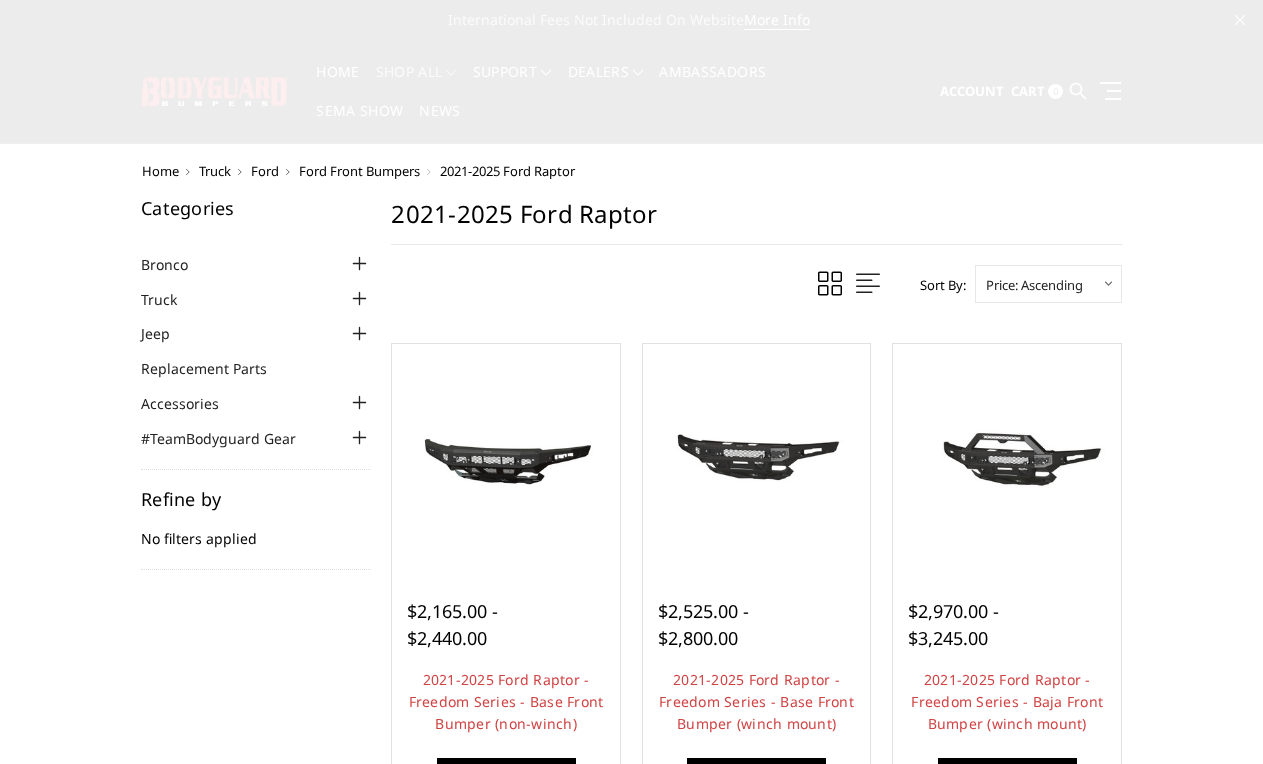 scroll, scrollTop: 0, scrollLeft: 0, axis: both 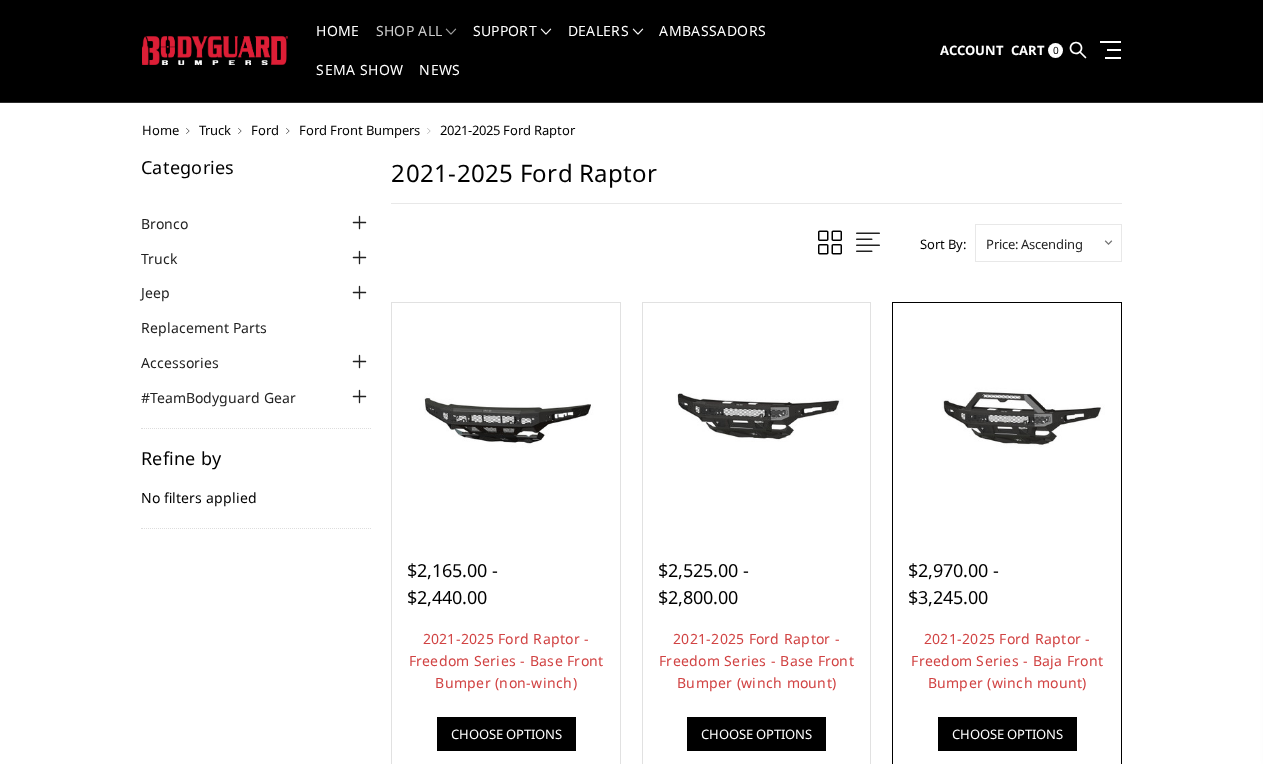 click at bounding box center (1007, 417) 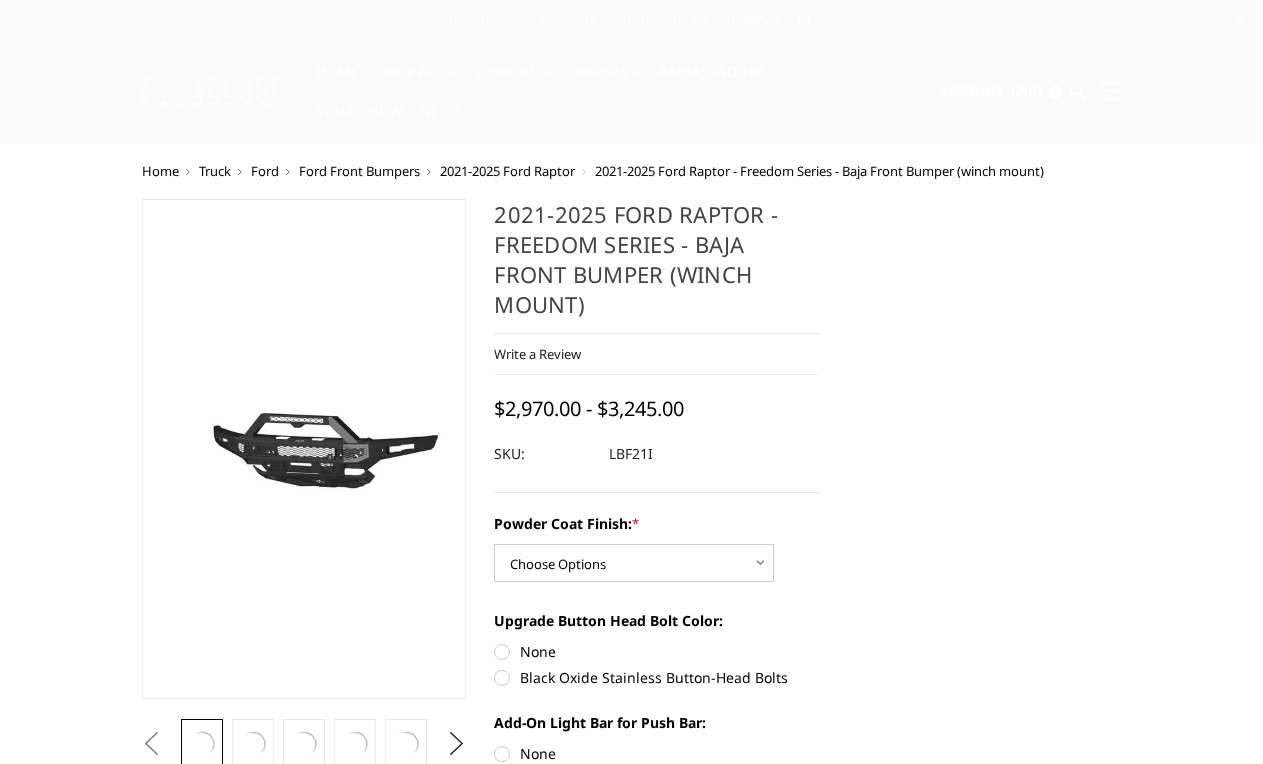 scroll, scrollTop: 0, scrollLeft: 0, axis: both 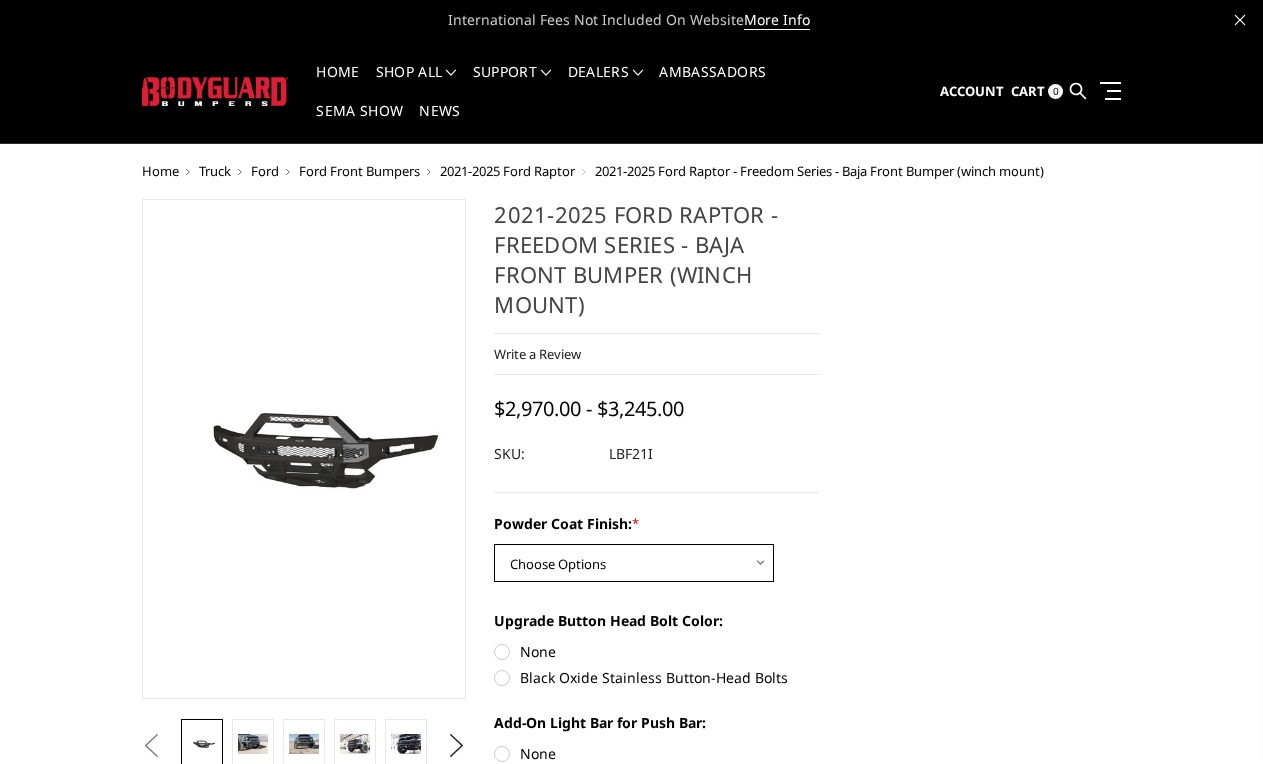 select on "2765" 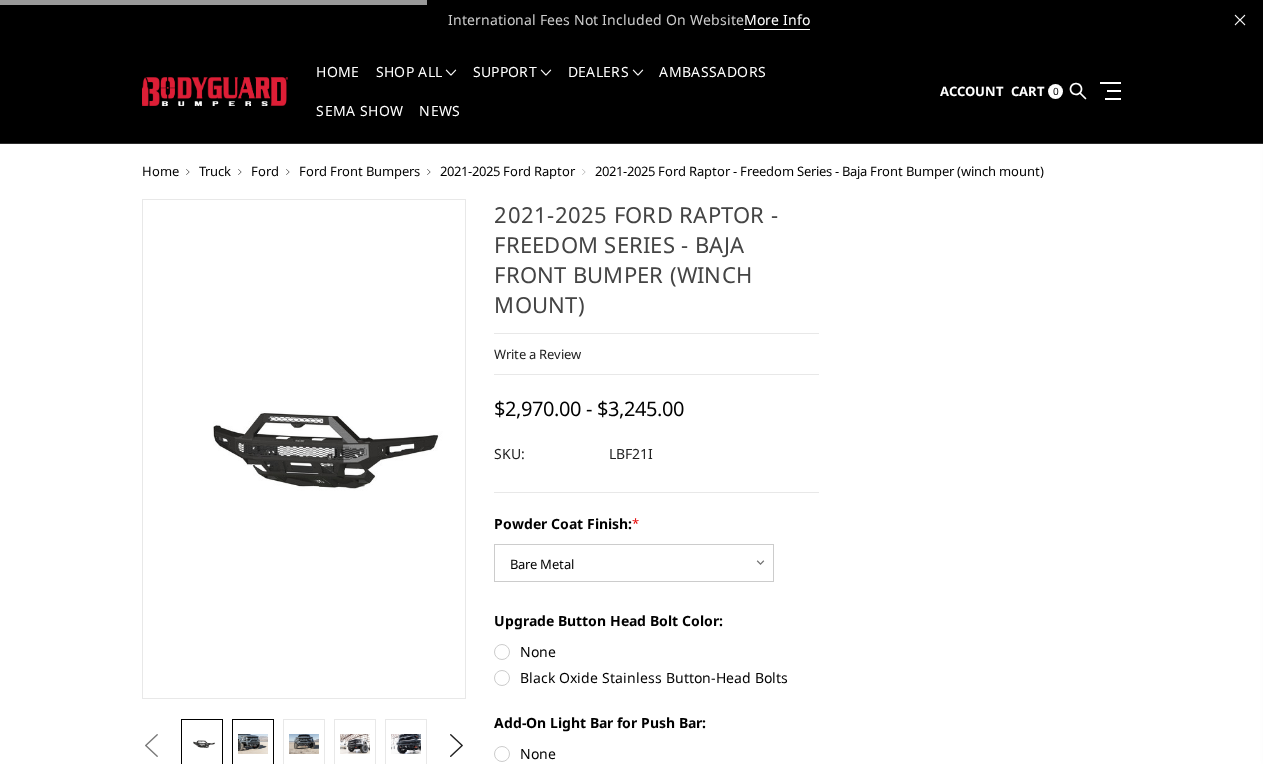 click at bounding box center (508, 746) 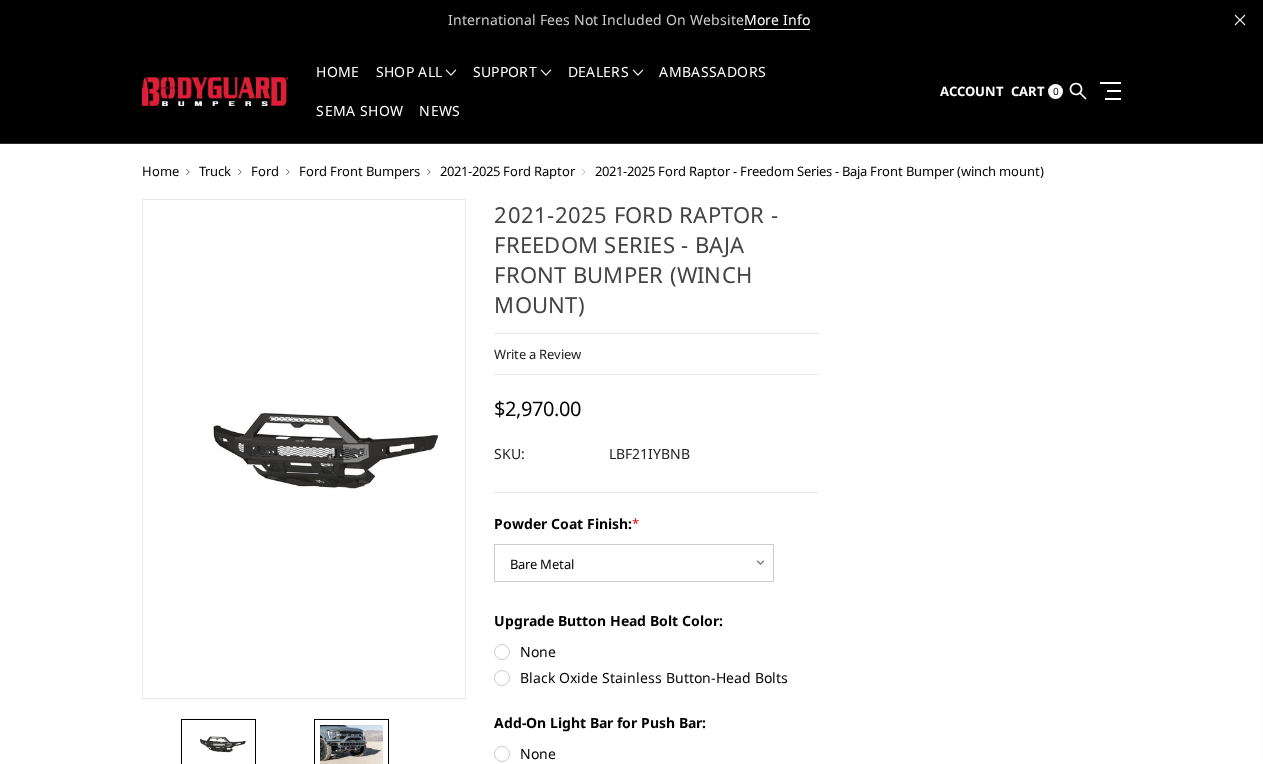 click at bounding box center (351, 746) 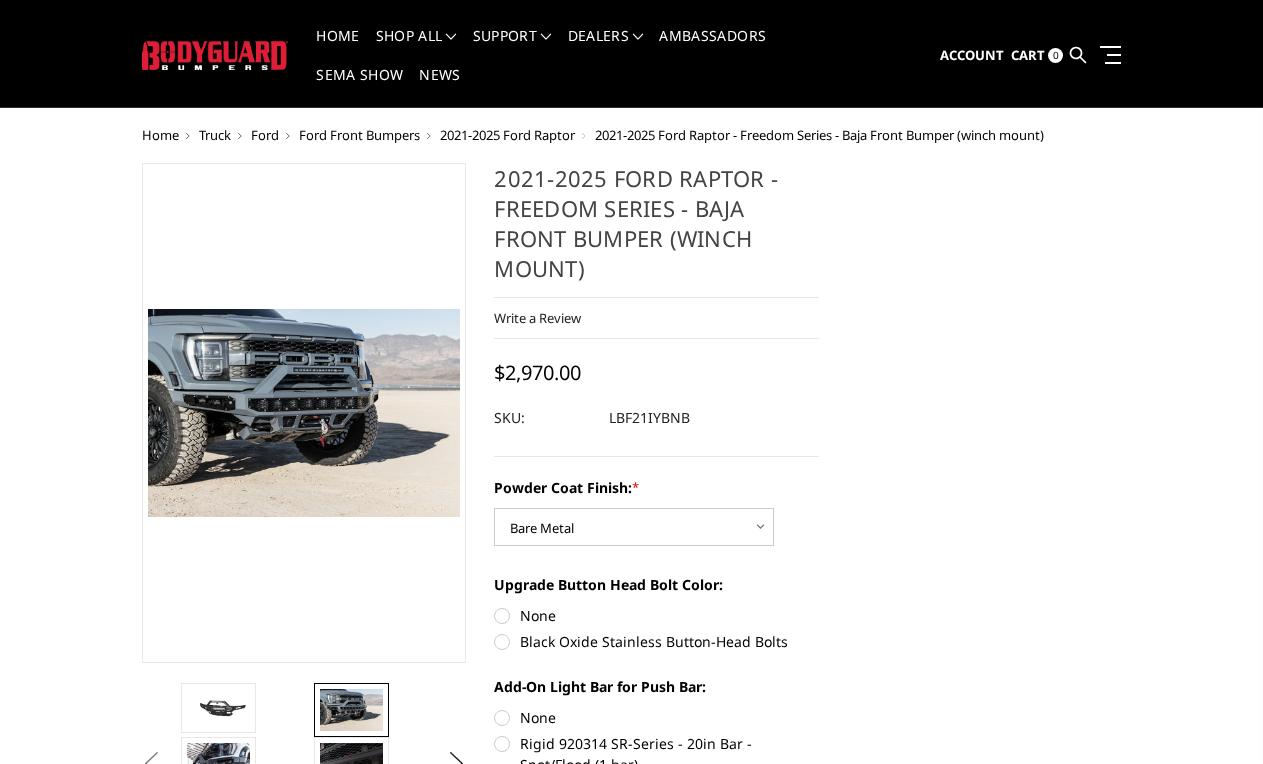 scroll, scrollTop: 146, scrollLeft: 0, axis: vertical 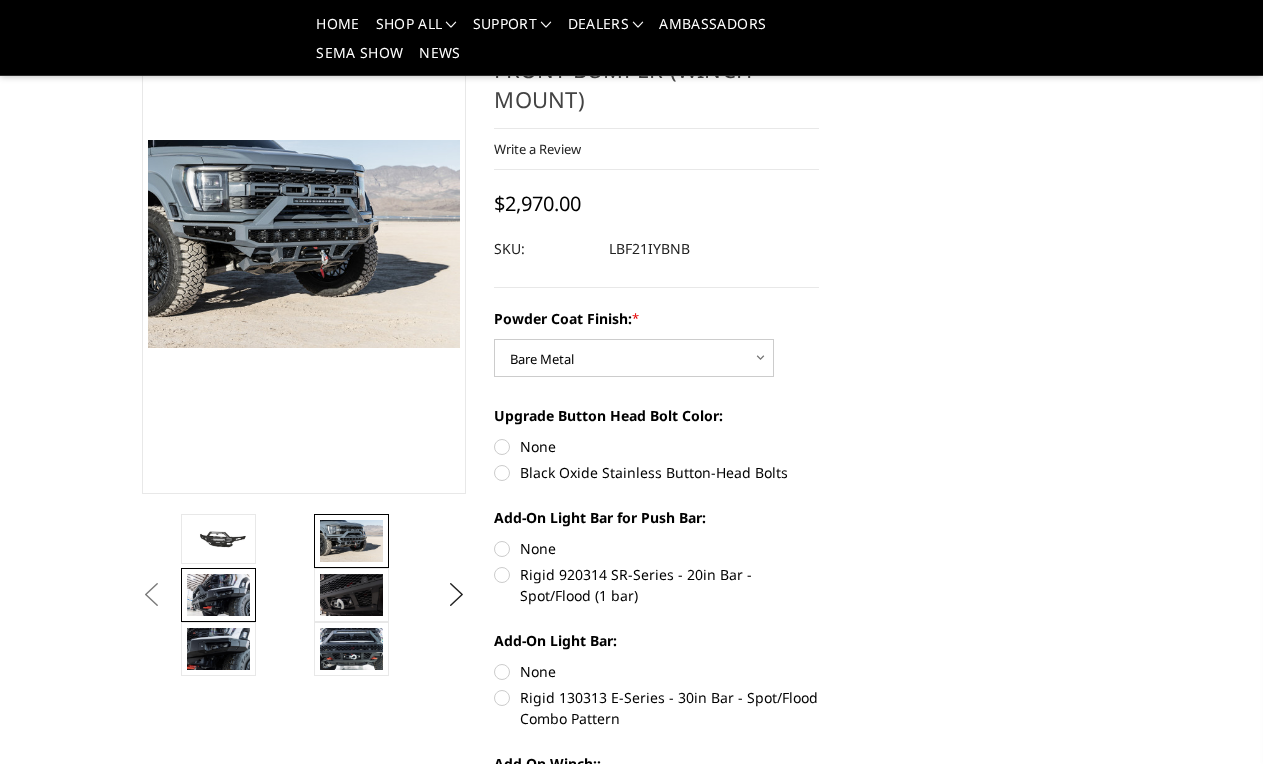 click at bounding box center [218, 595] 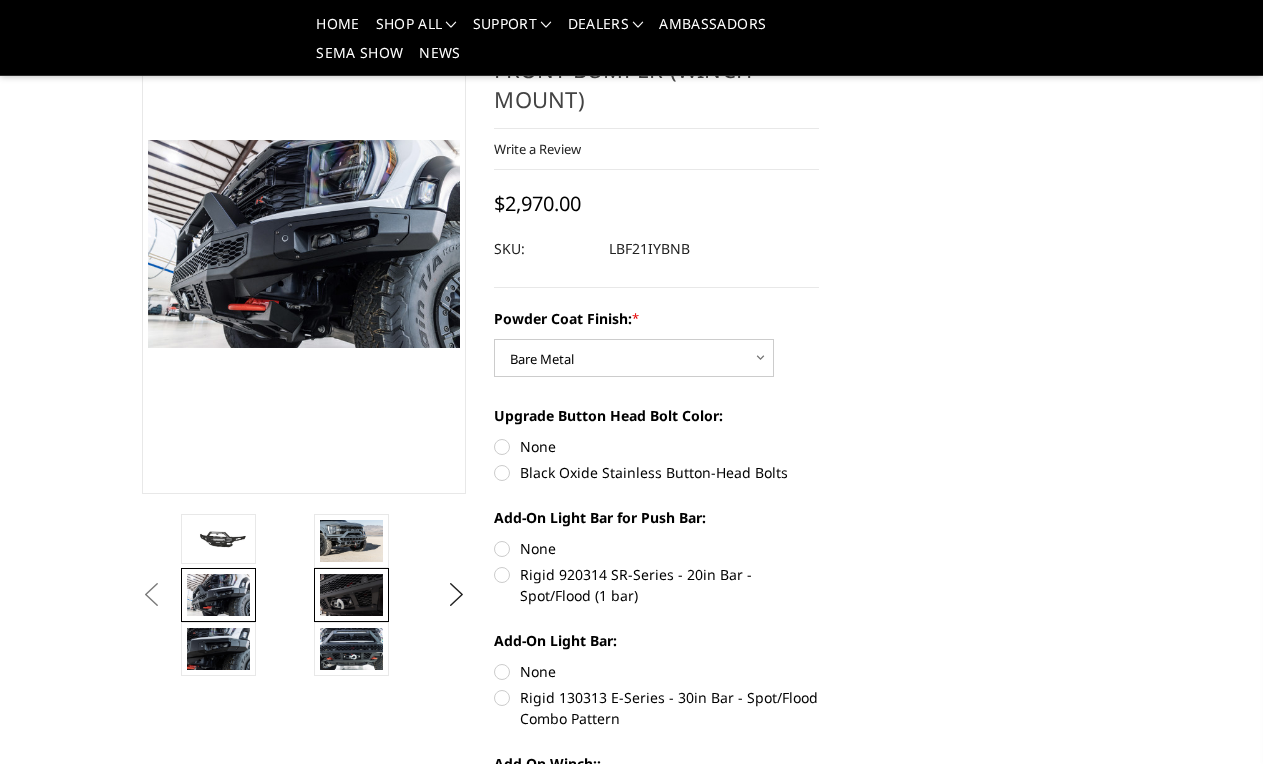 click at bounding box center [351, 595] 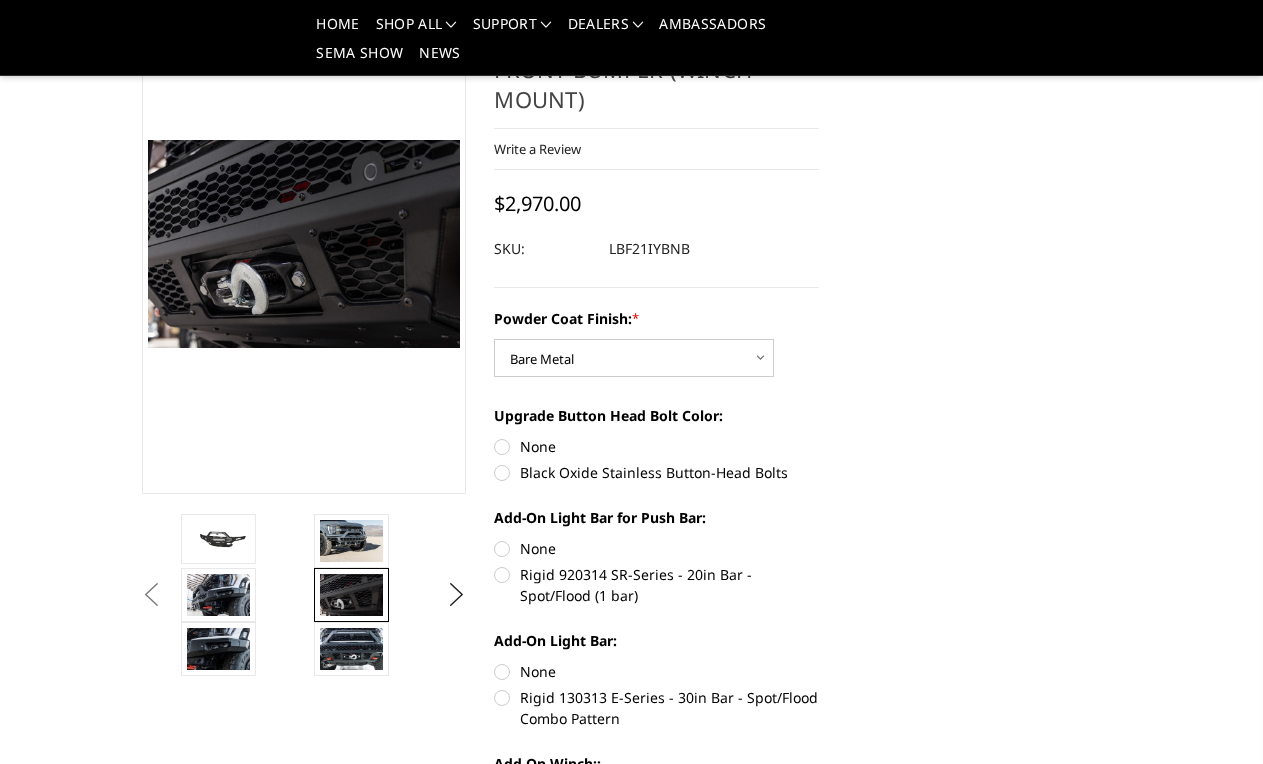 click on "Previous" at bounding box center (152, 595) 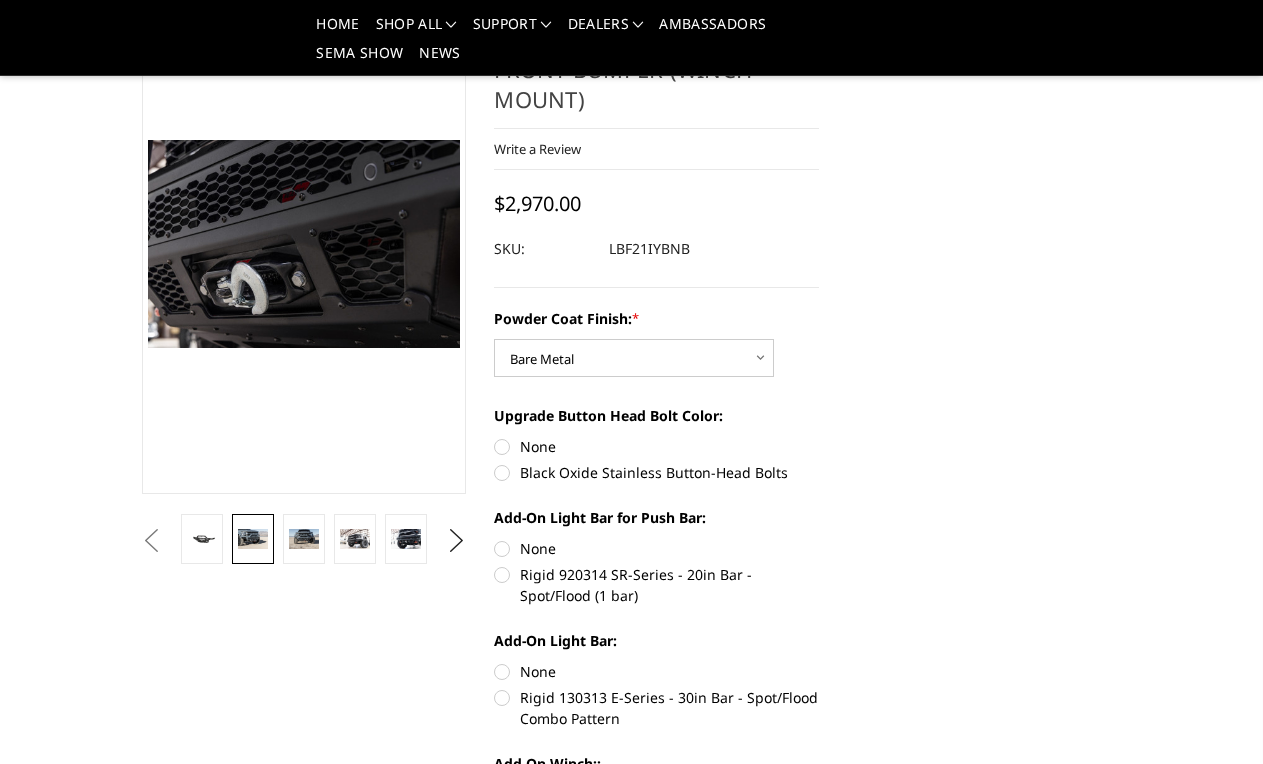click at bounding box center [252, 538] 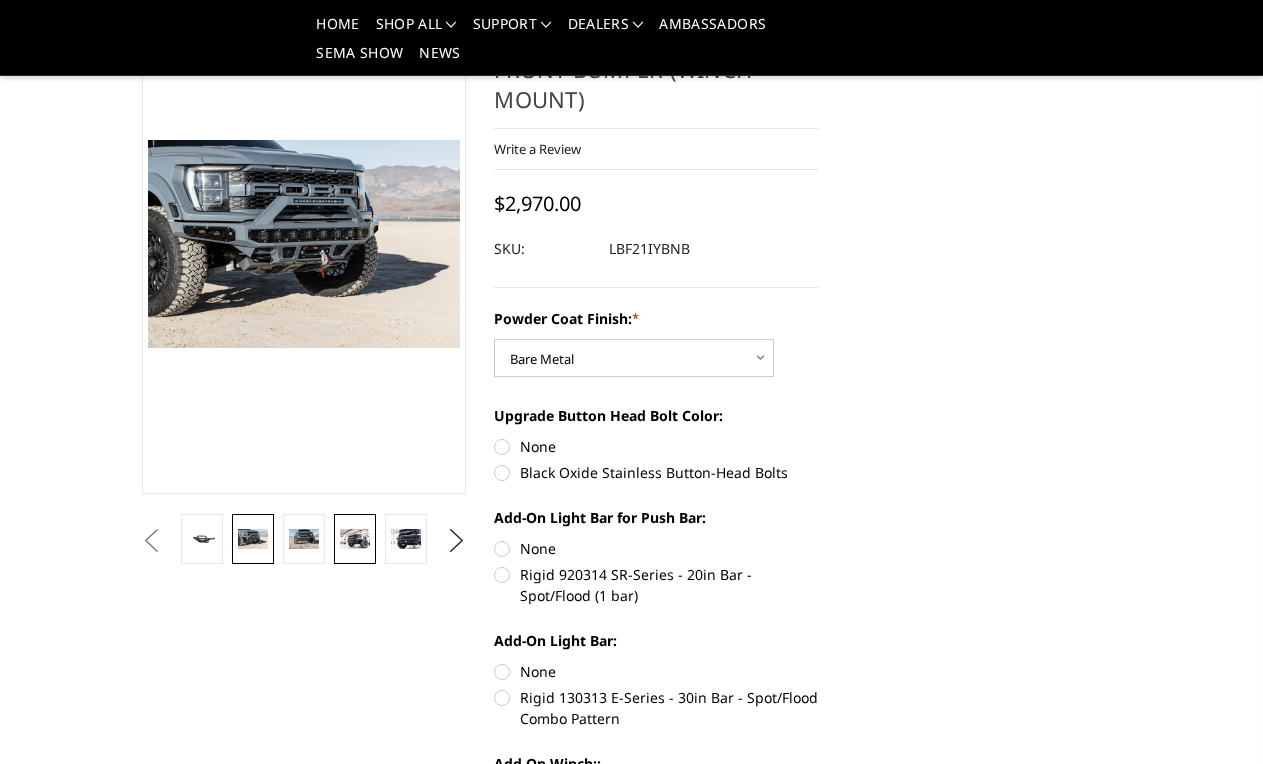 click at bounding box center (354, 538) 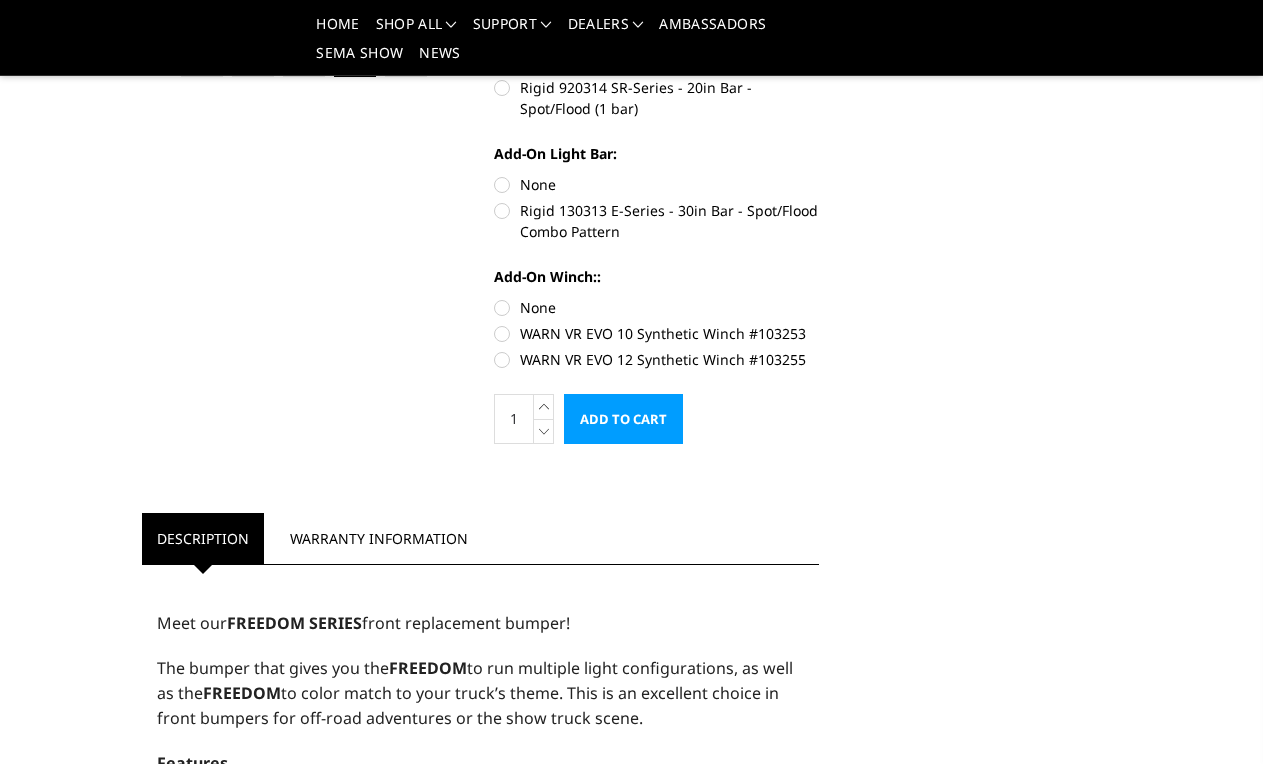 scroll, scrollTop: 652, scrollLeft: 0, axis: vertical 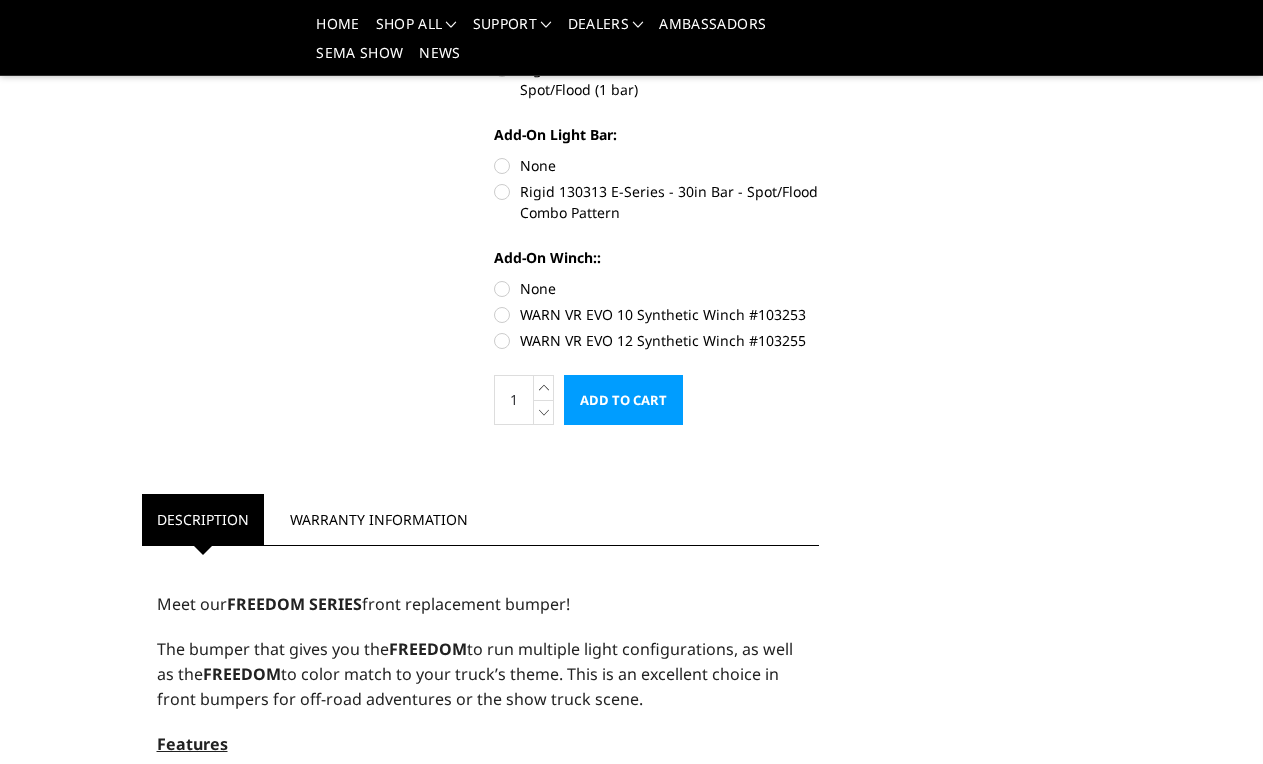 click on "Rigid 130313 E-Series - 30in Bar - Spot/Flood Combo Pattern" at bounding box center [656, 202] 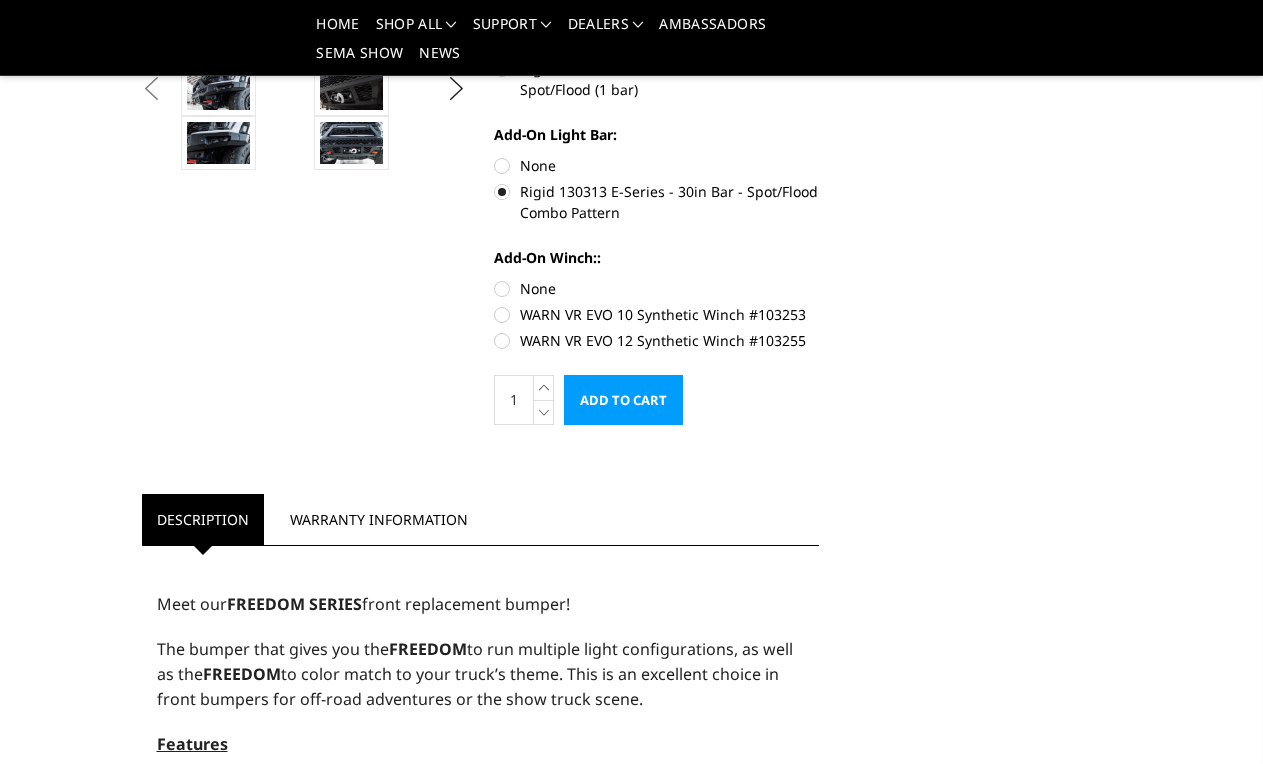 scroll, scrollTop: 624, scrollLeft: 0, axis: vertical 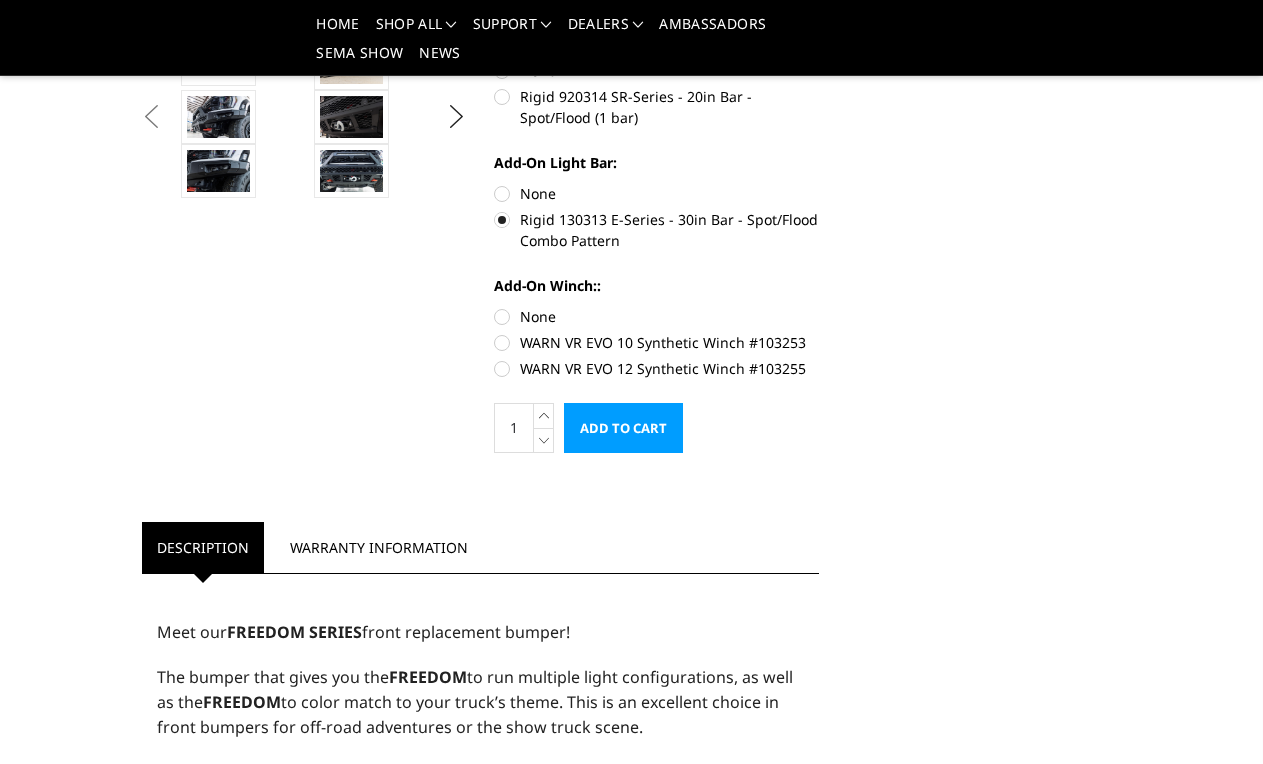 click on "WARN VR EVO 12 Synthetic Winch #103255" at bounding box center (656, 368) 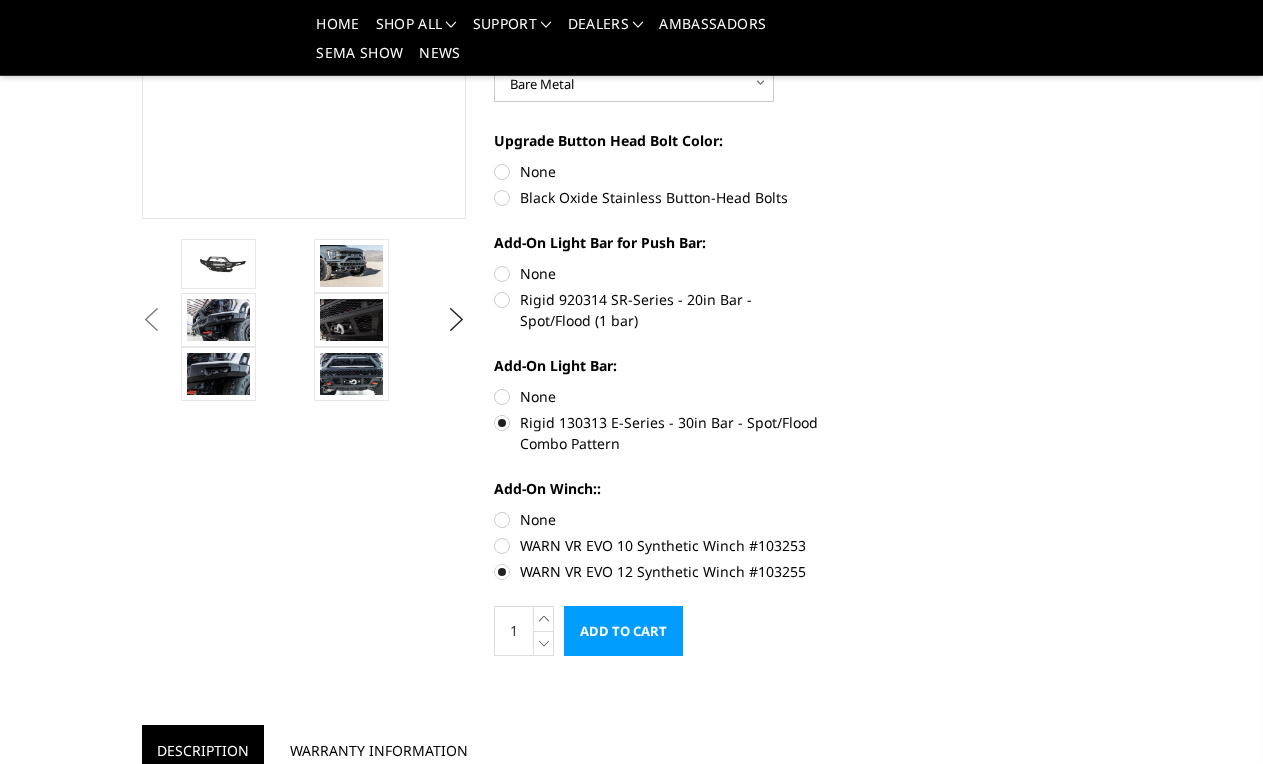 scroll, scrollTop: 398, scrollLeft: 0, axis: vertical 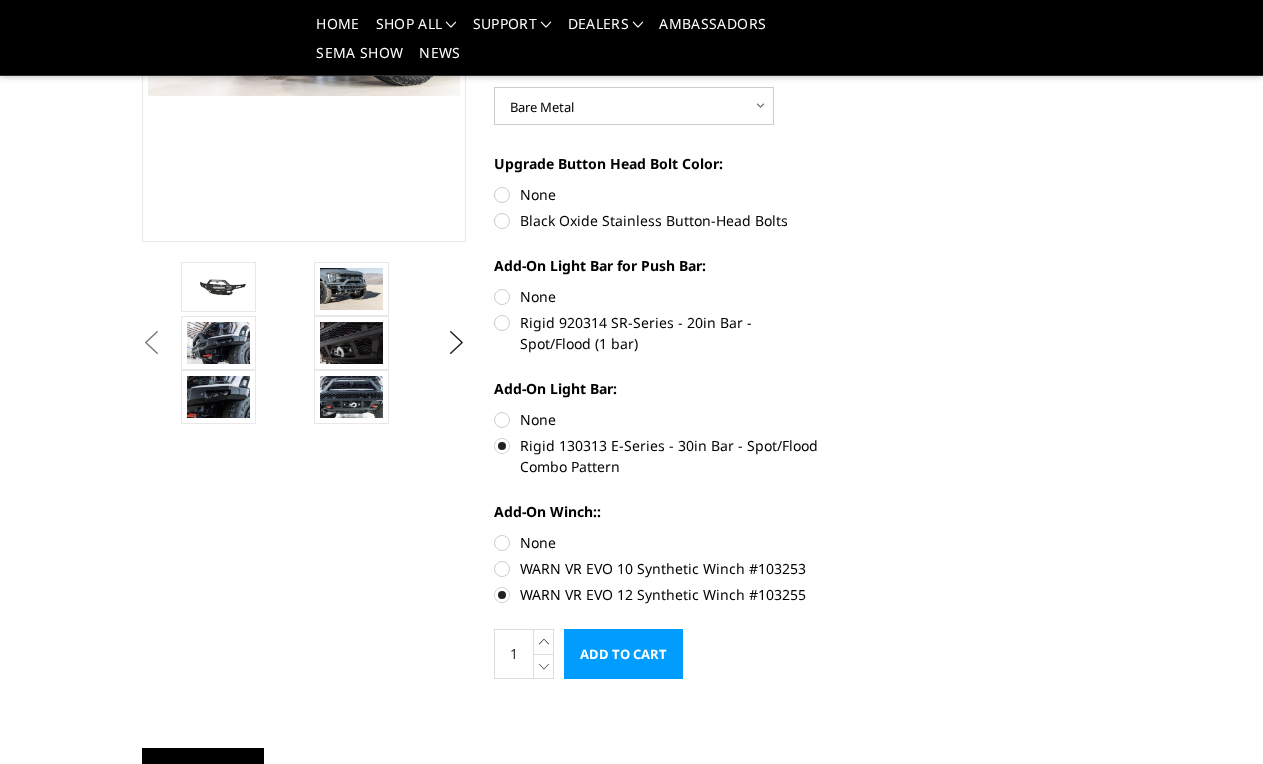 click on "Rigid 920314 SR-Series - 20in Bar - Spot/Flood (1 bar)" at bounding box center [656, 333] 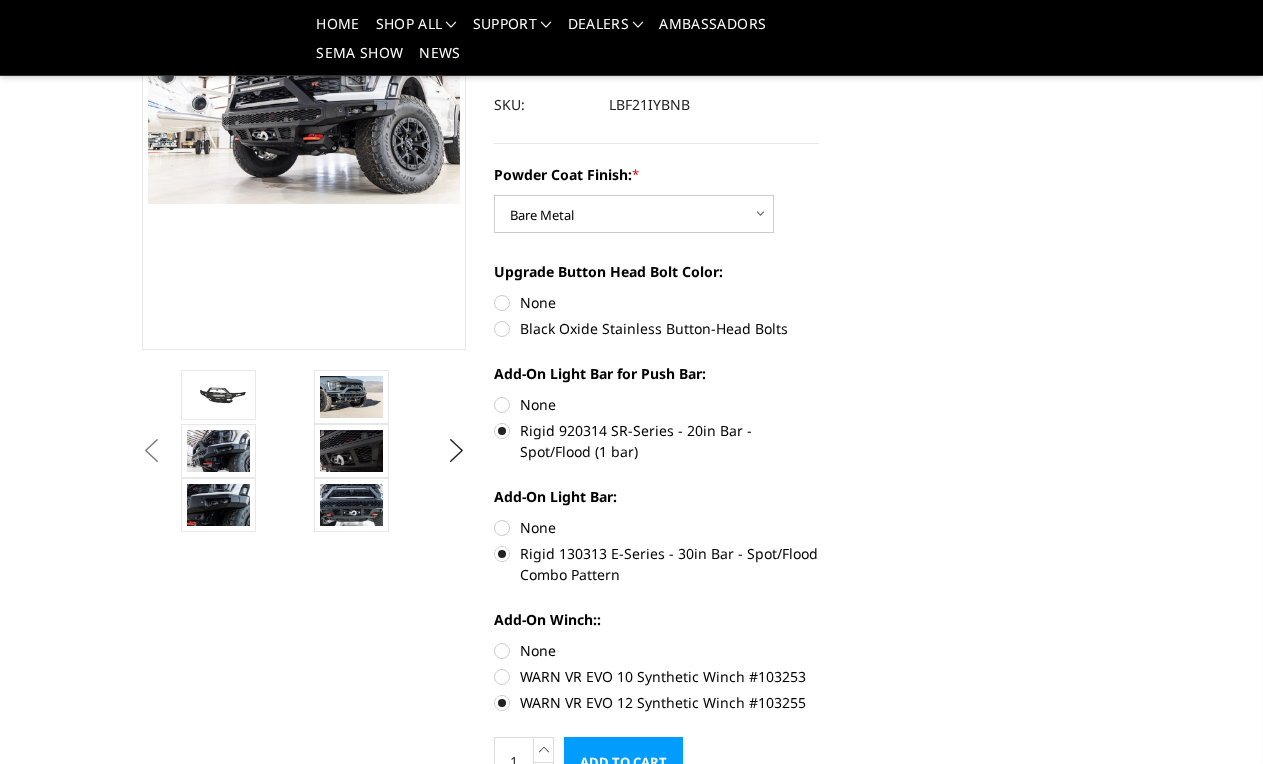 scroll, scrollTop: 288, scrollLeft: 0, axis: vertical 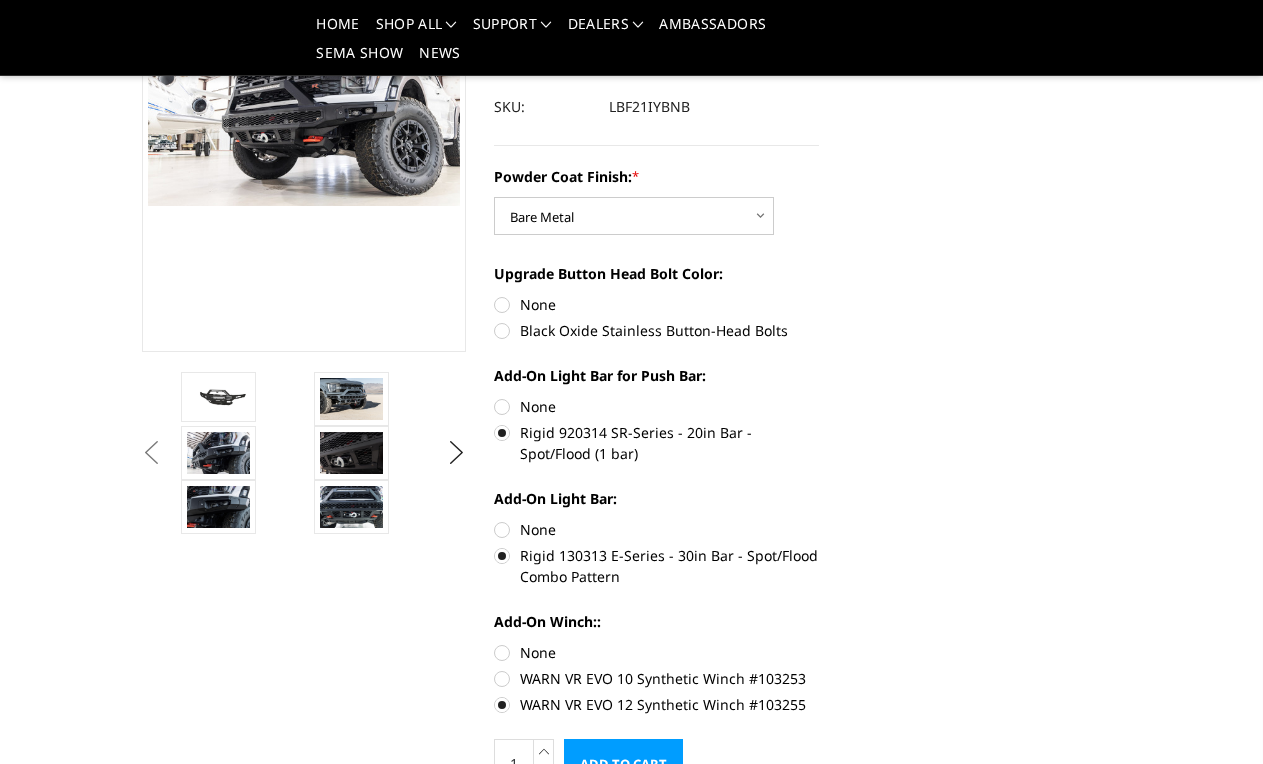 click on "Black Oxide Stainless Button-Head Bolts" at bounding box center (656, 330) 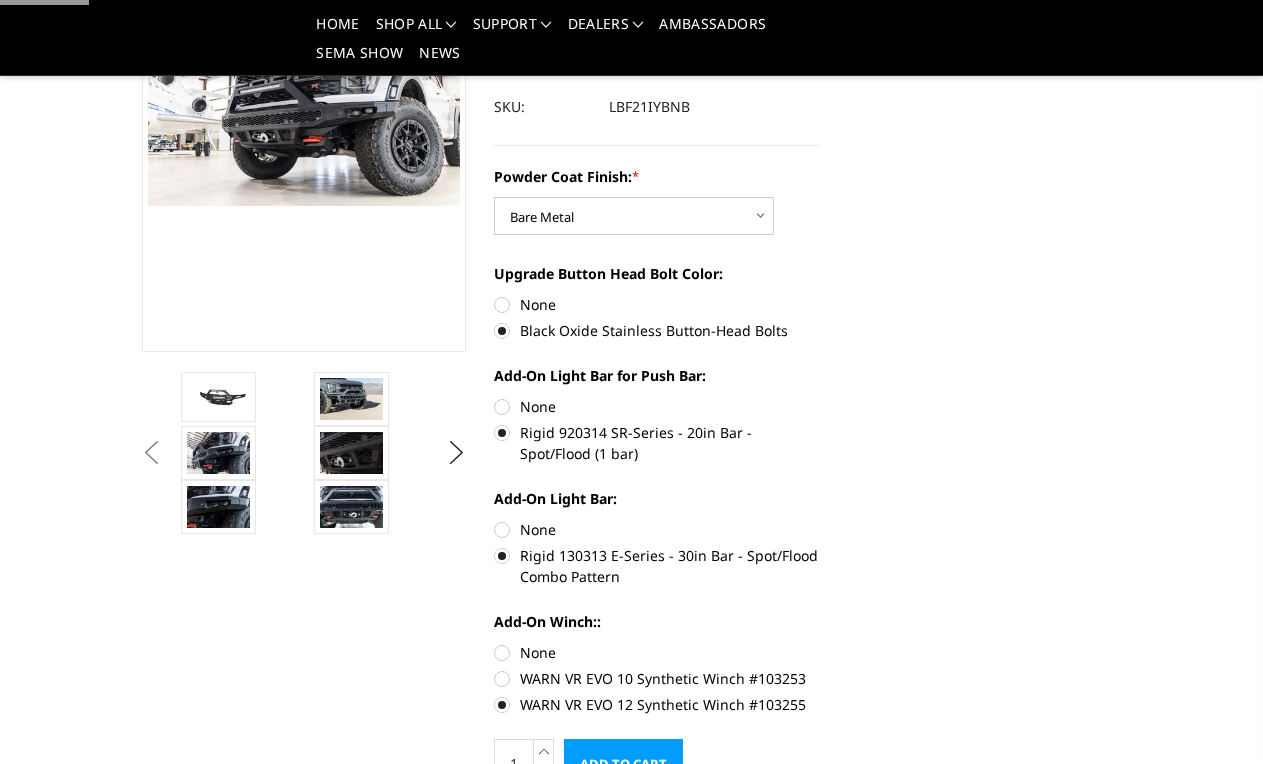 click on "Black Oxide Stainless Button-Head Bolts" at bounding box center [656, 330] 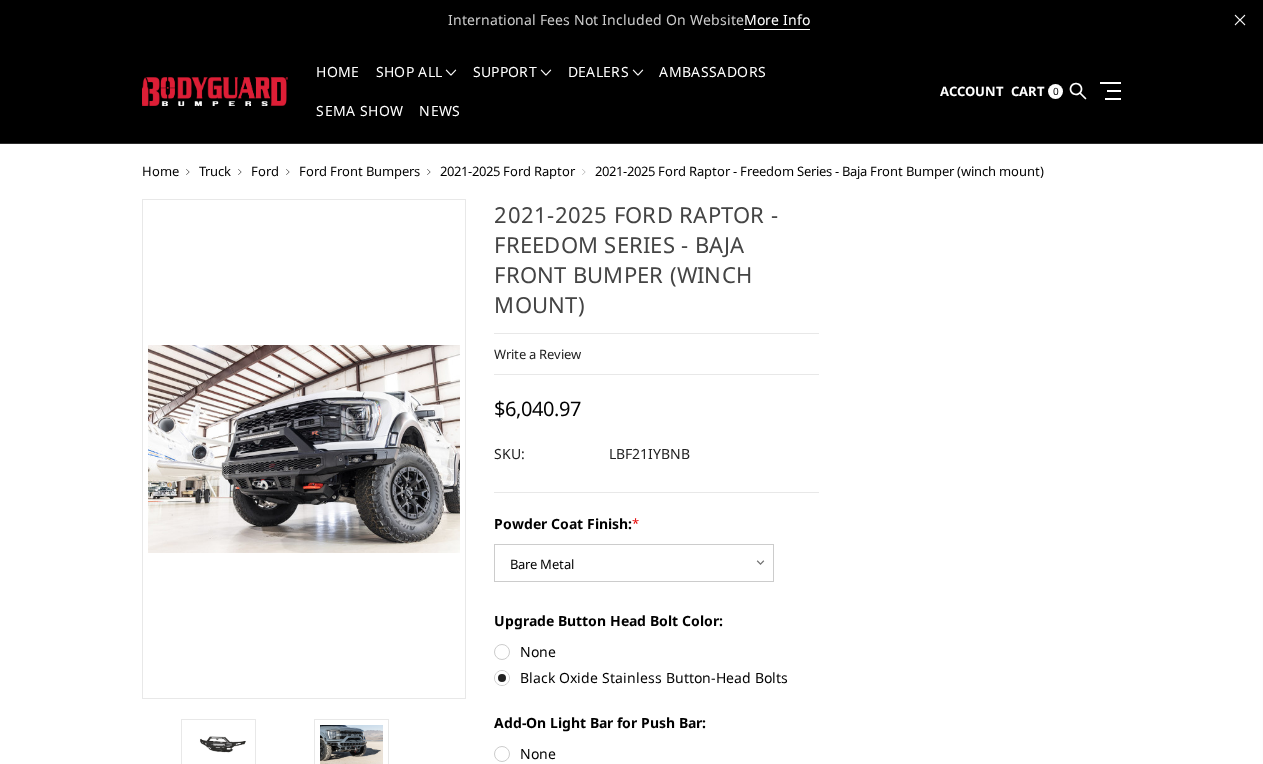 scroll, scrollTop: 0, scrollLeft: 0, axis: both 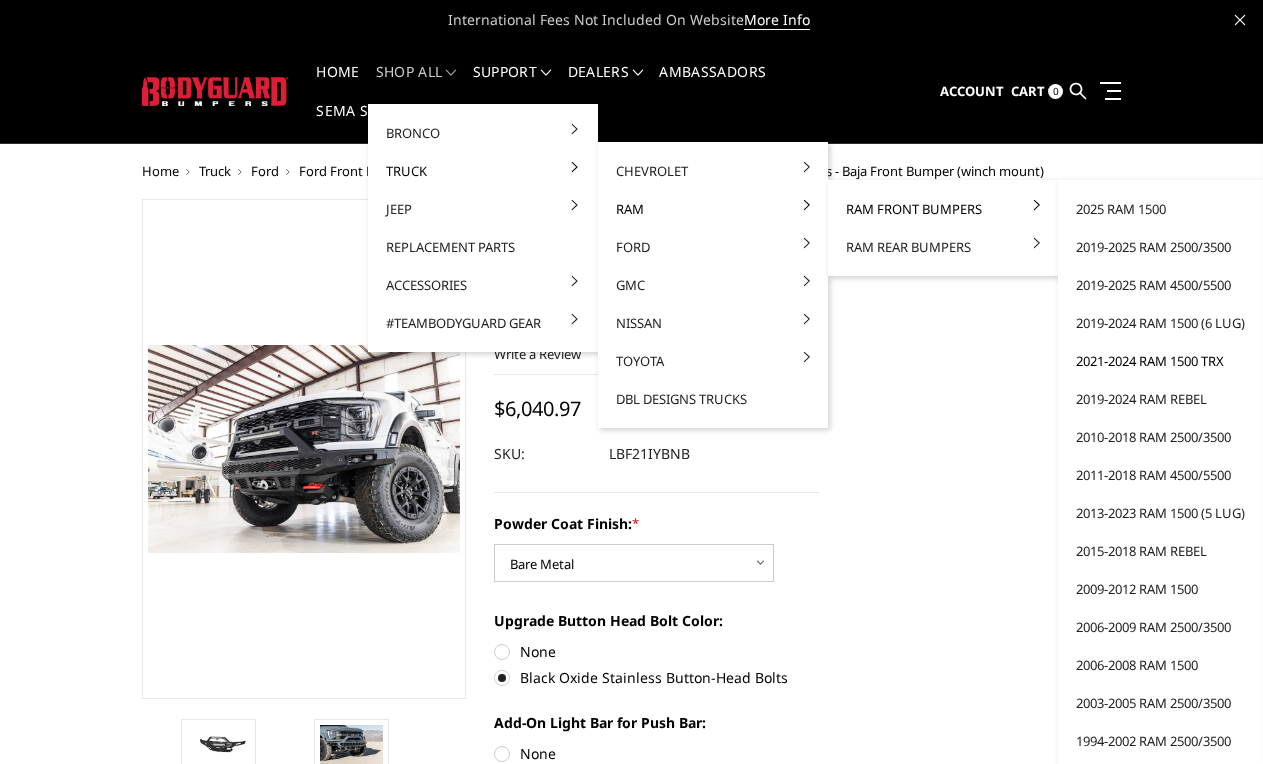 click on "2021-2024 Ram 1500 TRX" at bounding box center (1173, 361) 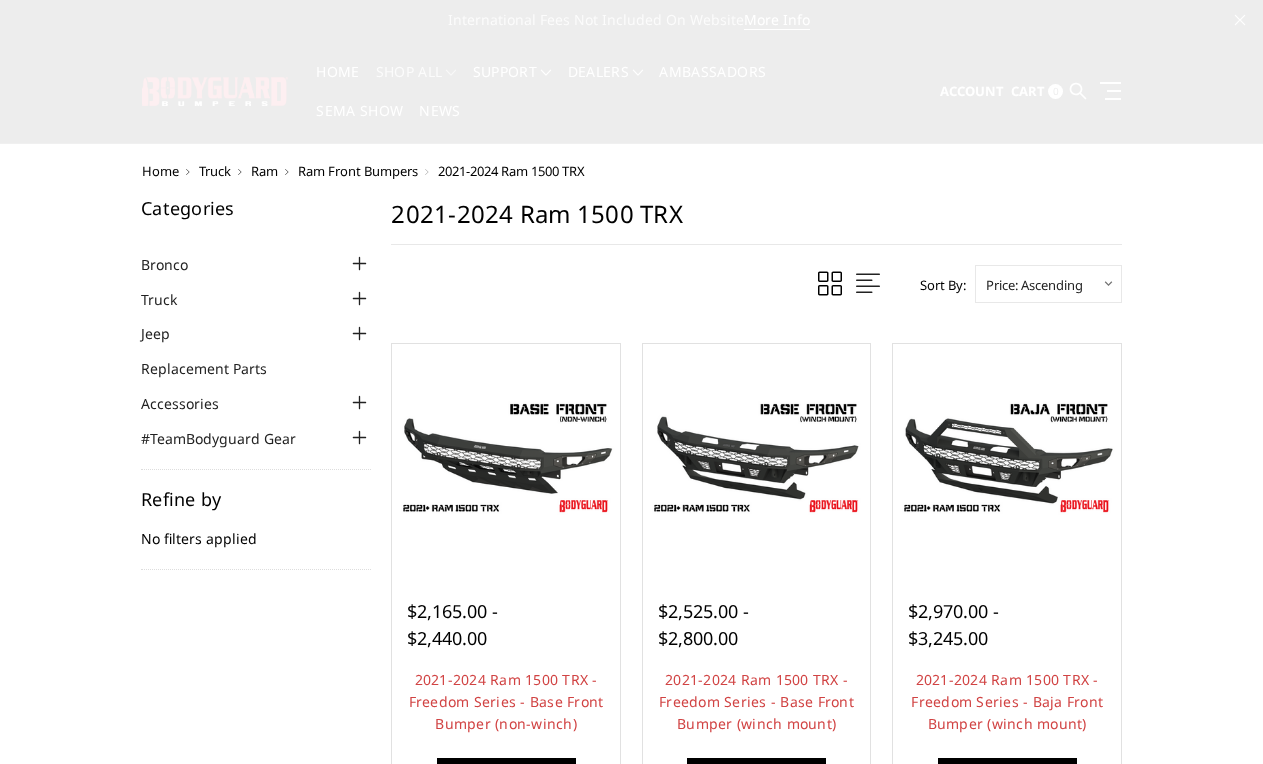 scroll, scrollTop: 0, scrollLeft: 0, axis: both 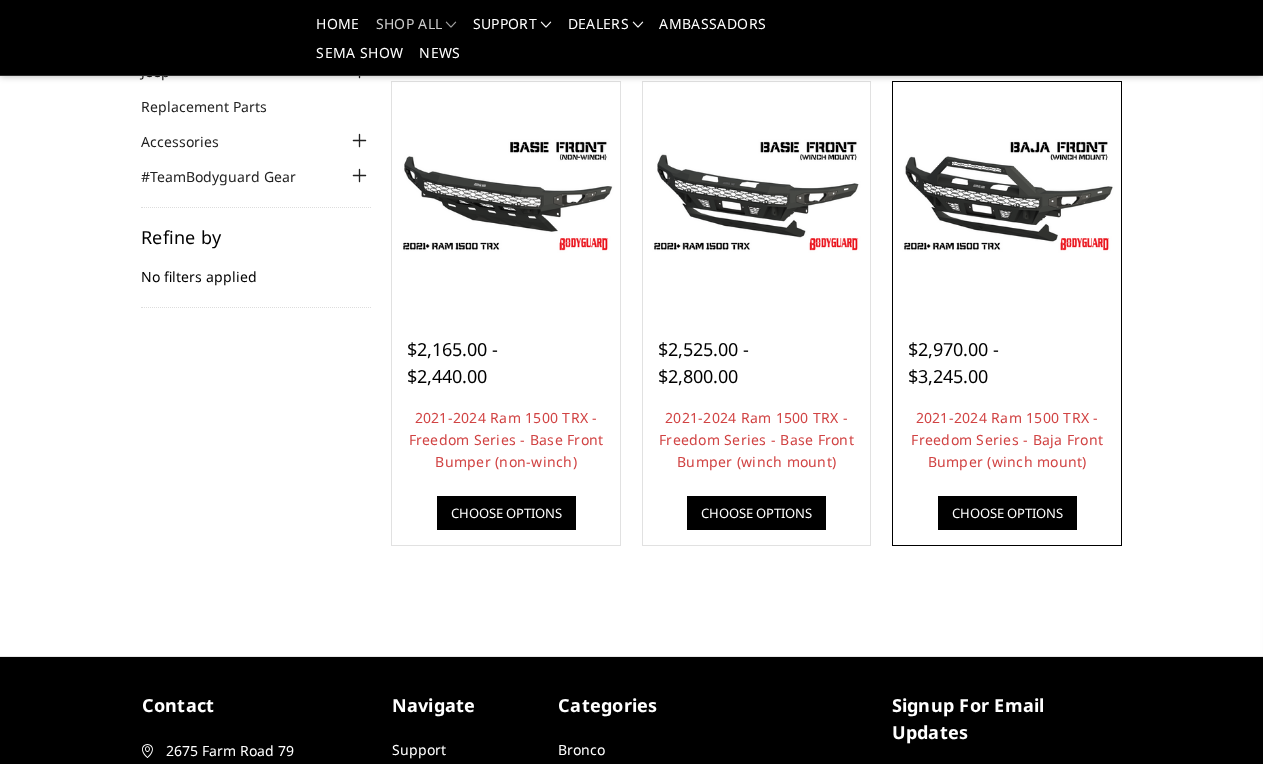 click on "Choose Options" at bounding box center [1007, 513] 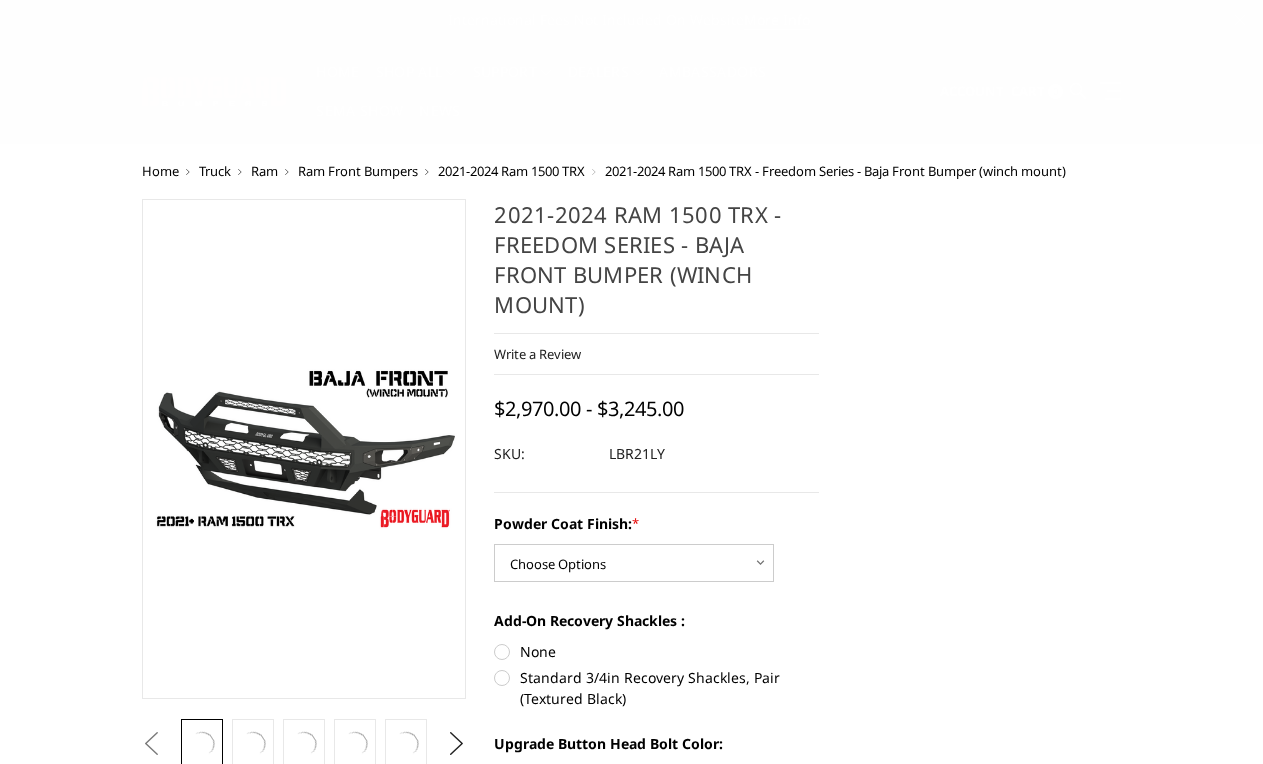 scroll, scrollTop: 0, scrollLeft: 0, axis: both 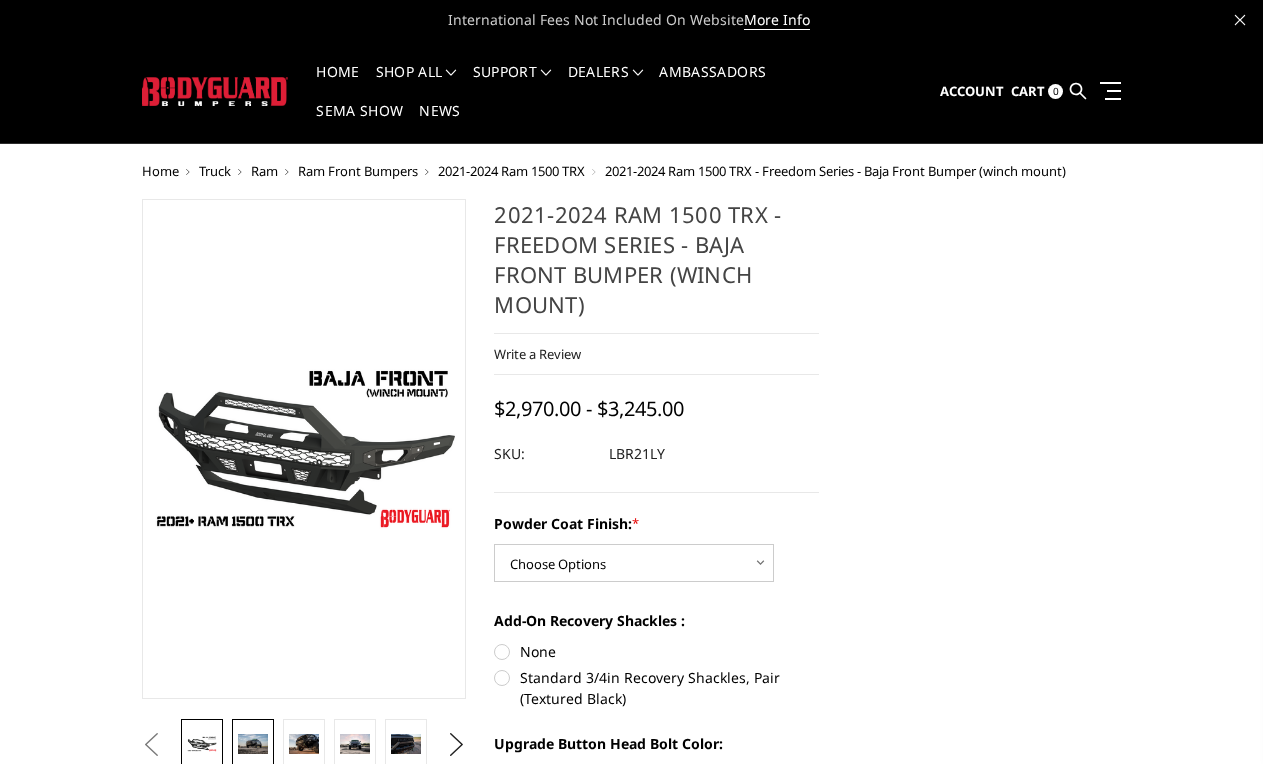 click at bounding box center [252, 743] 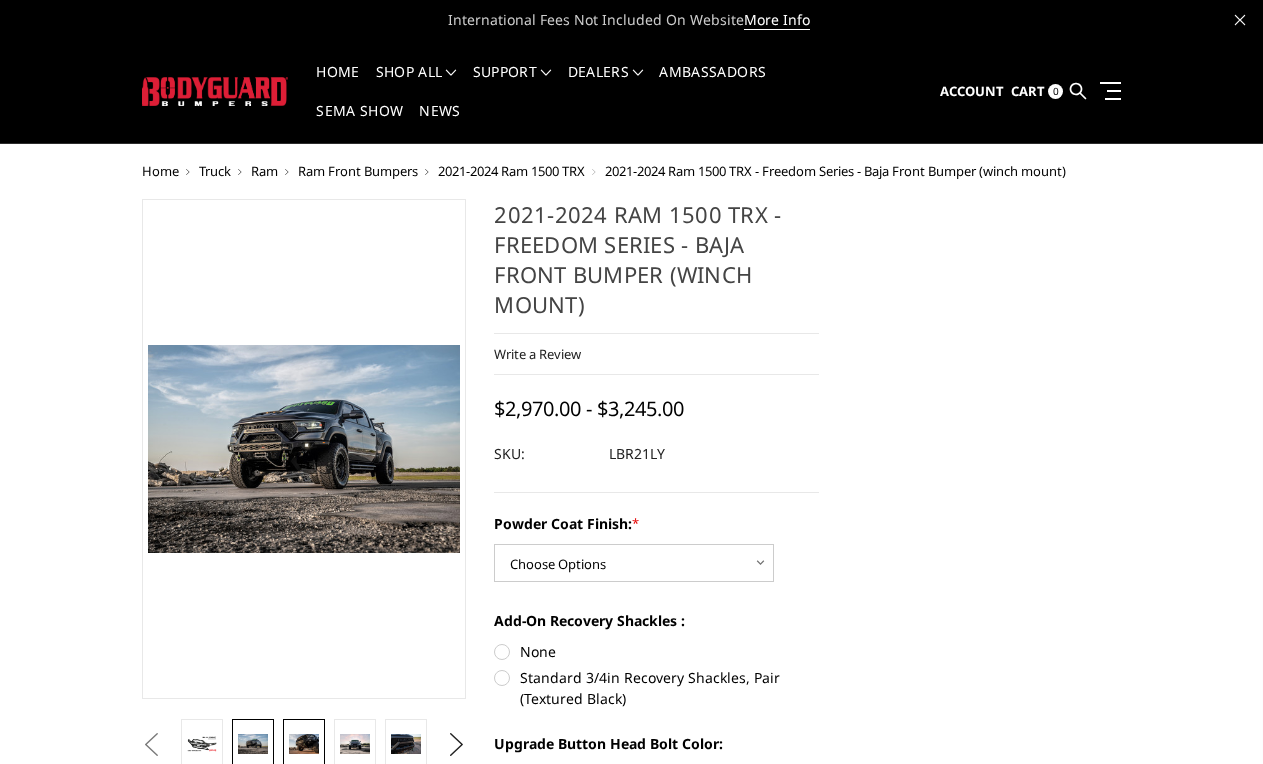 click at bounding box center (303, 743) 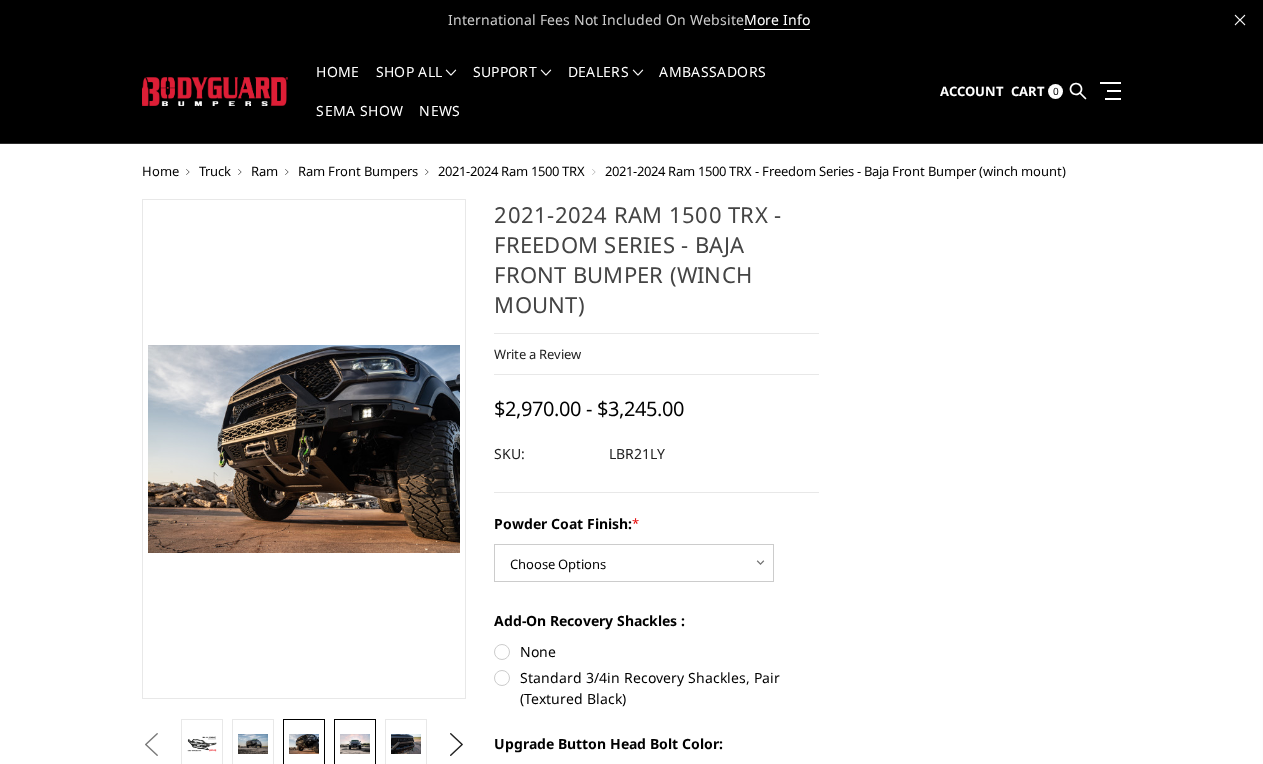 click at bounding box center (354, 744) 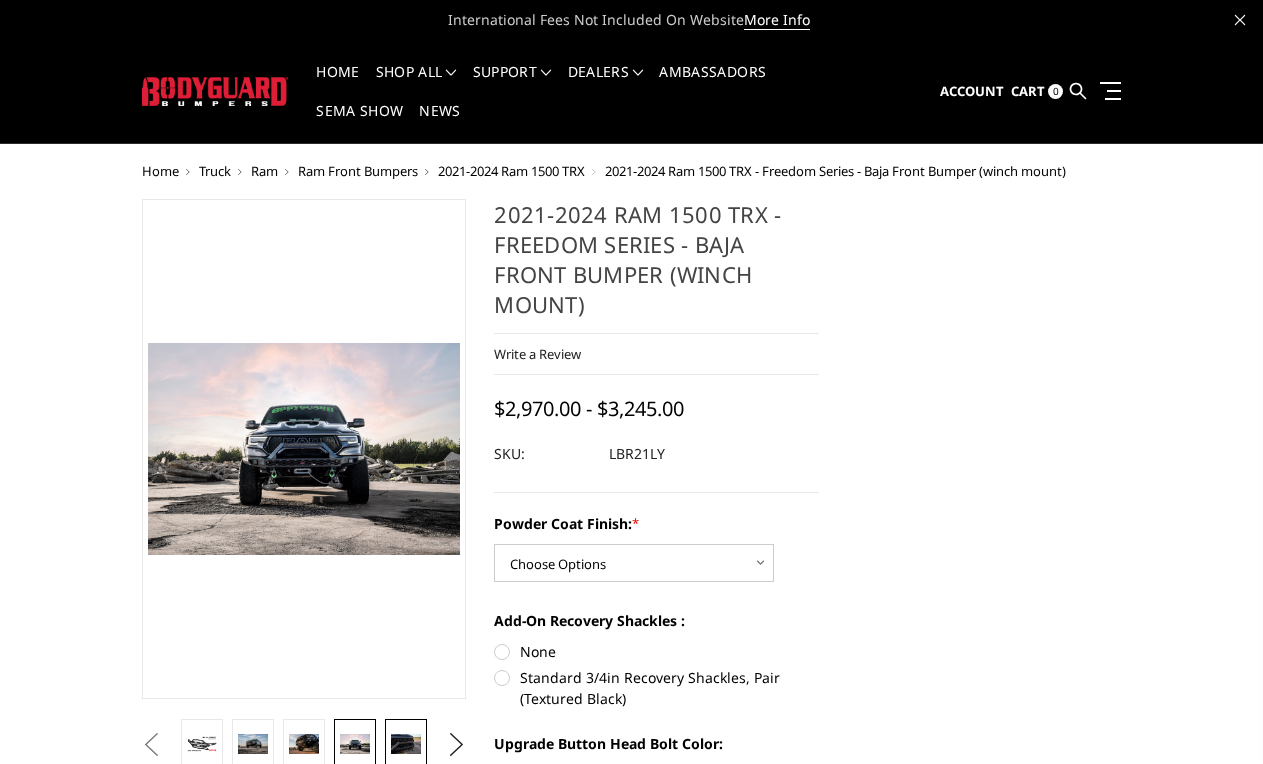 click at bounding box center [405, 744] 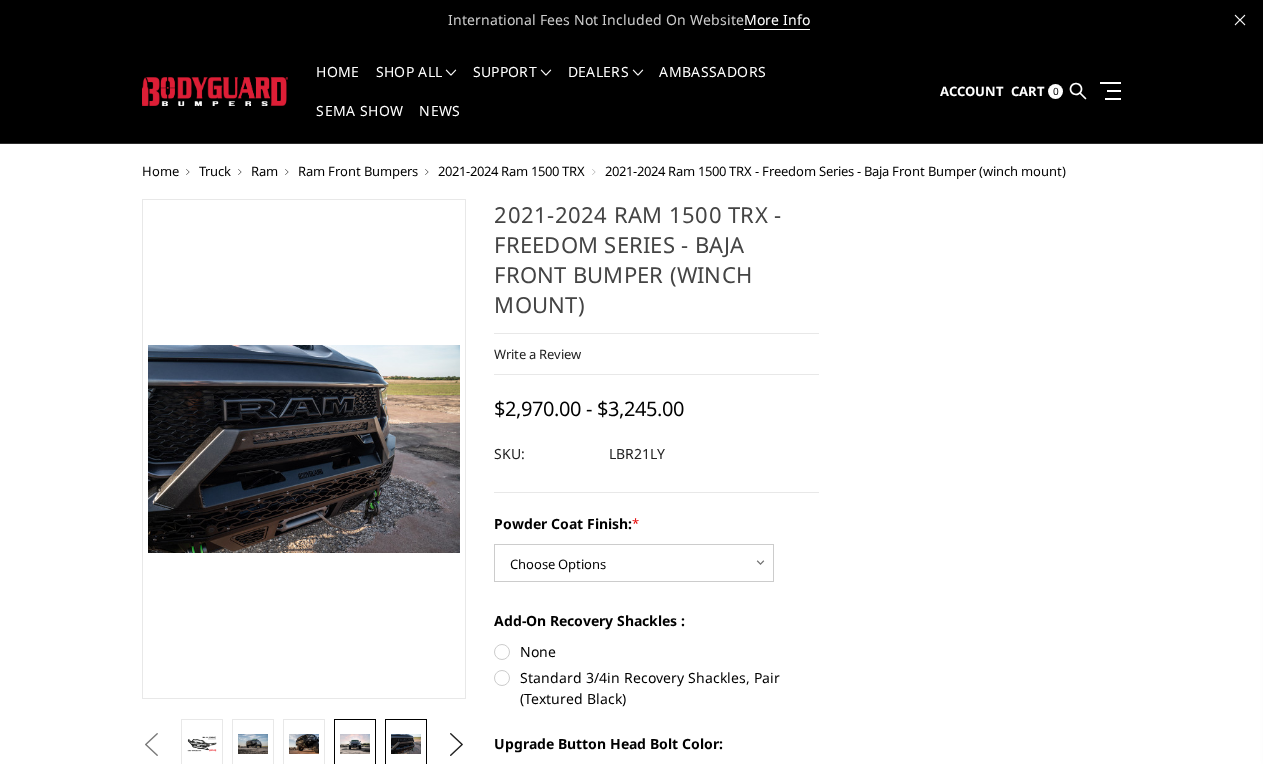 click at bounding box center (354, 744) 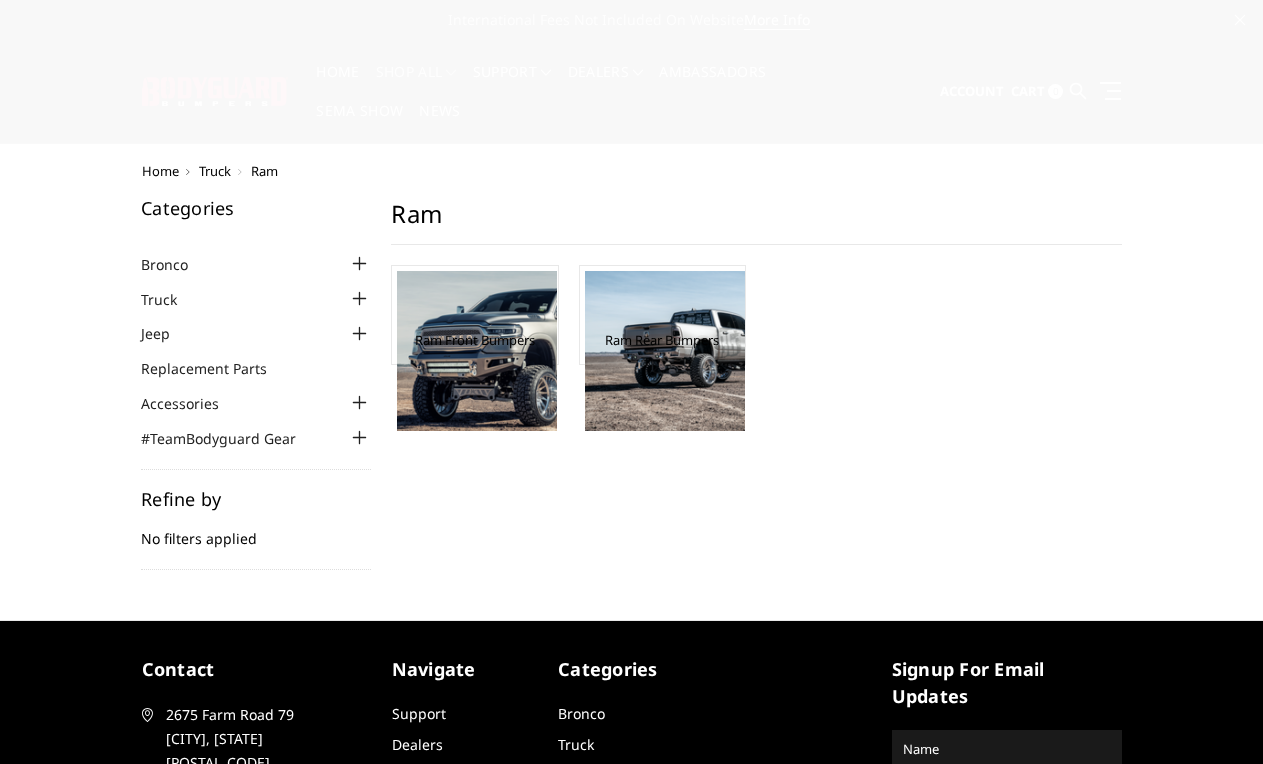 scroll, scrollTop: 0, scrollLeft: 0, axis: both 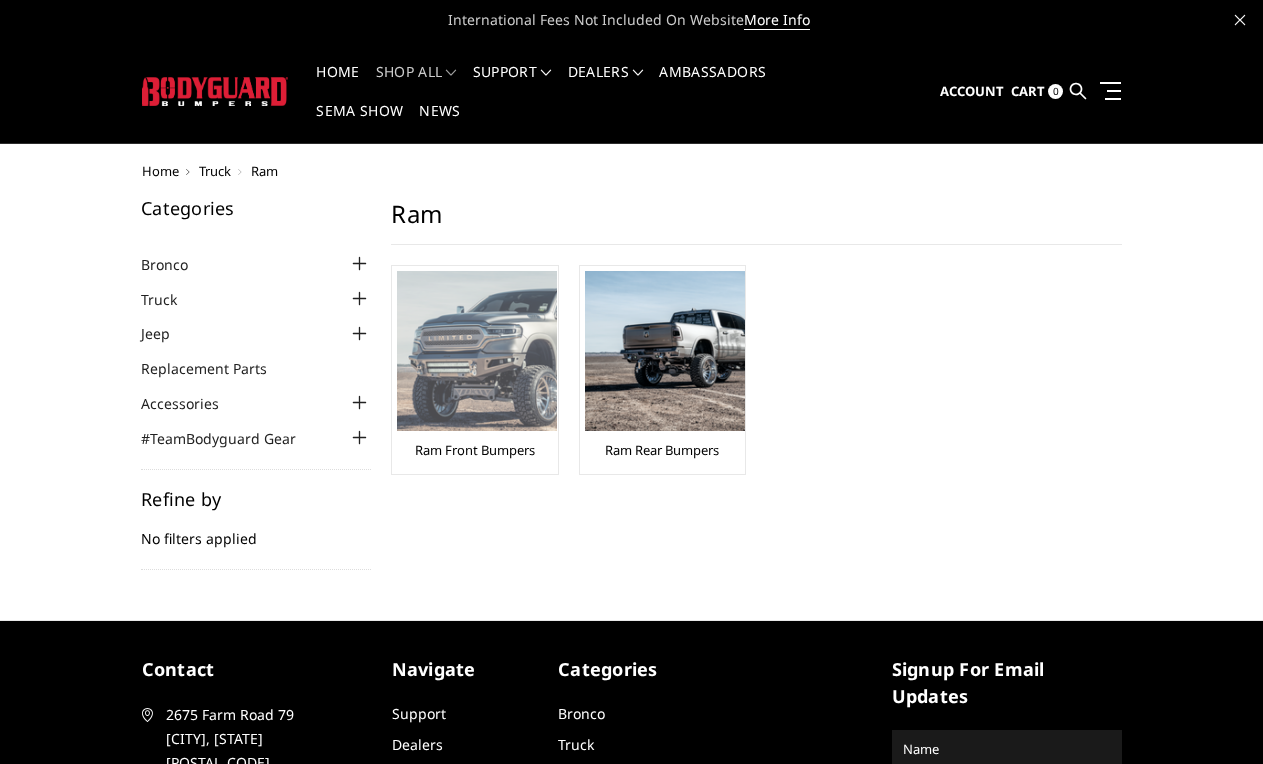 click on "Ram Front Bumpers" at bounding box center [474, 370] 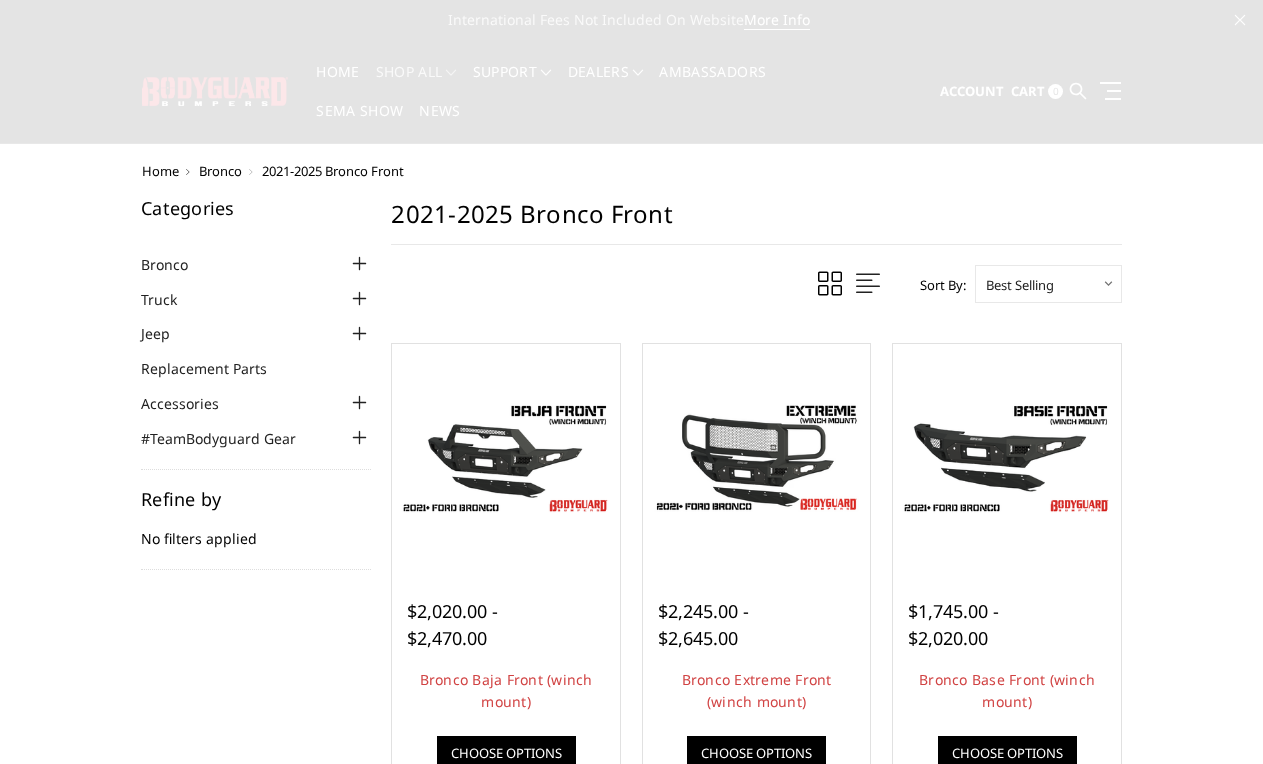 scroll, scrollTop: 0, scrollLeft: 0, axis: both 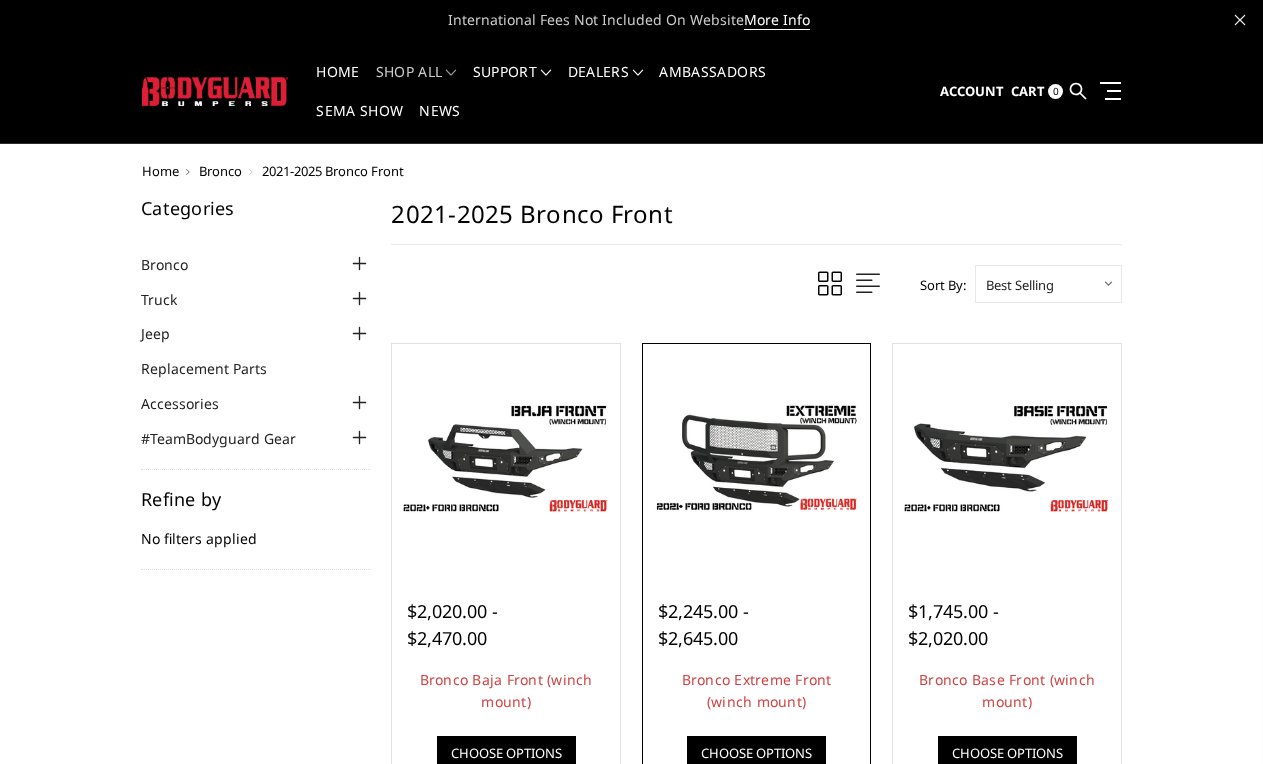 click at bounding box center [757, 458] 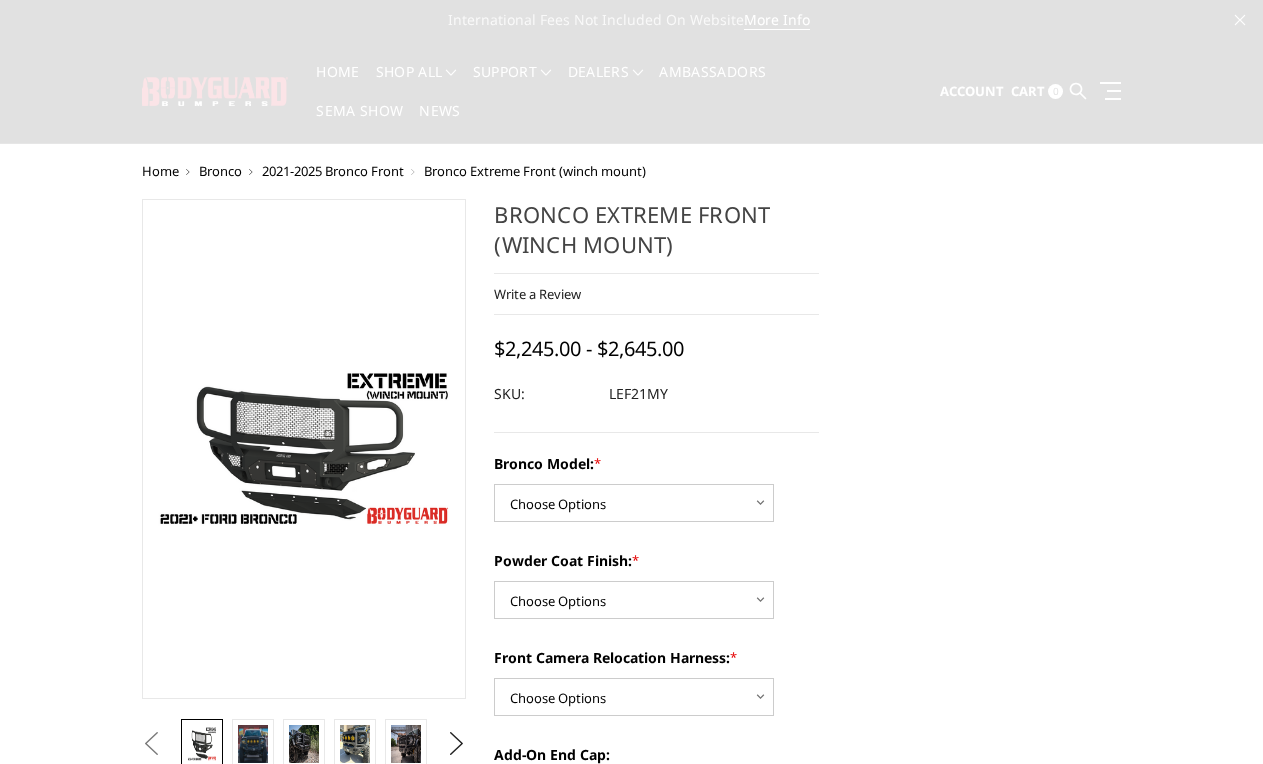 scroll, scrollTop: 0, scrollLeft: 0, axis: both 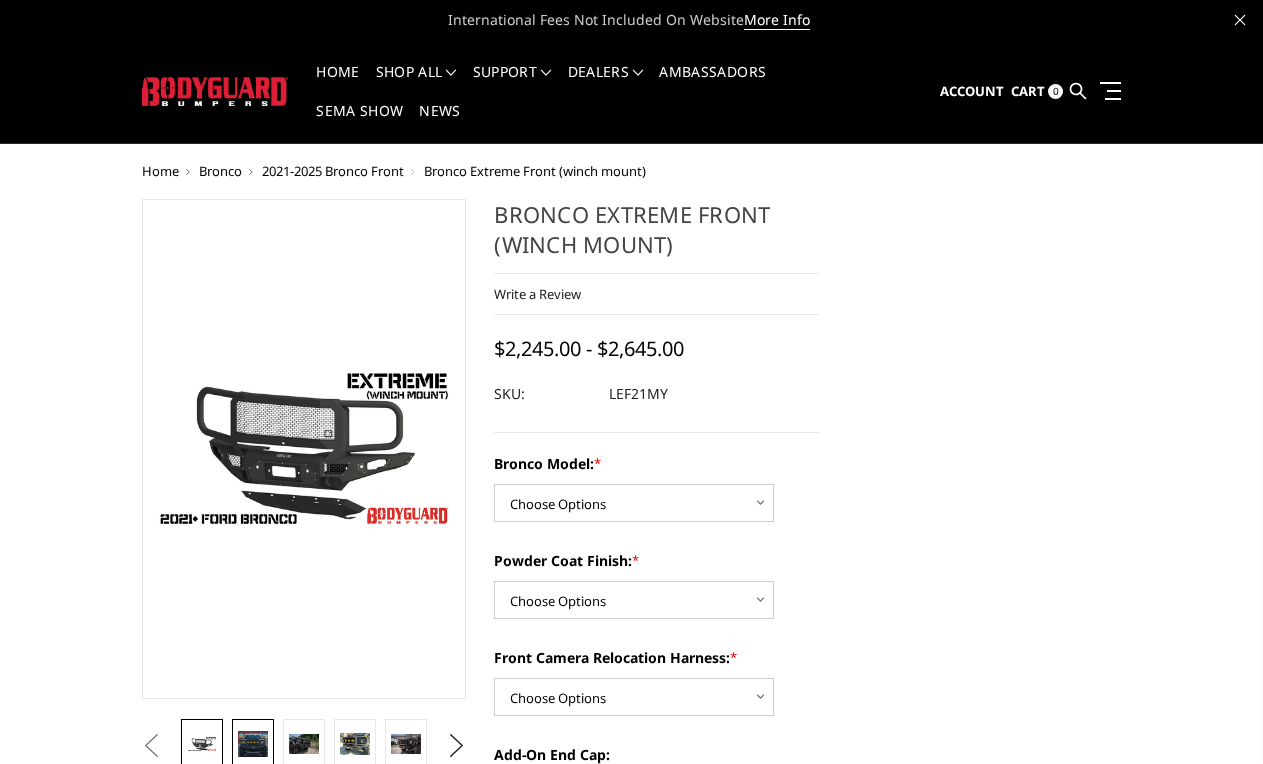 click at bounding box center [252, 743] 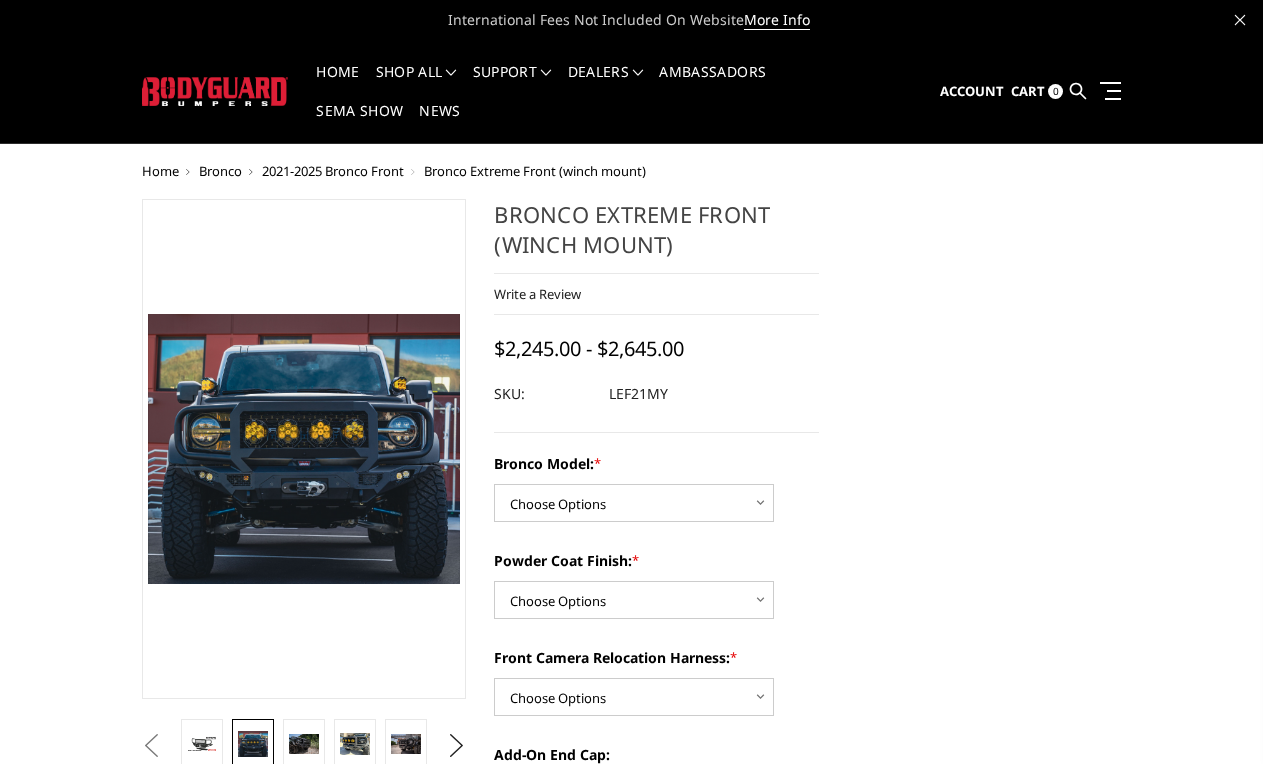 click at bounding box center (304, 746) 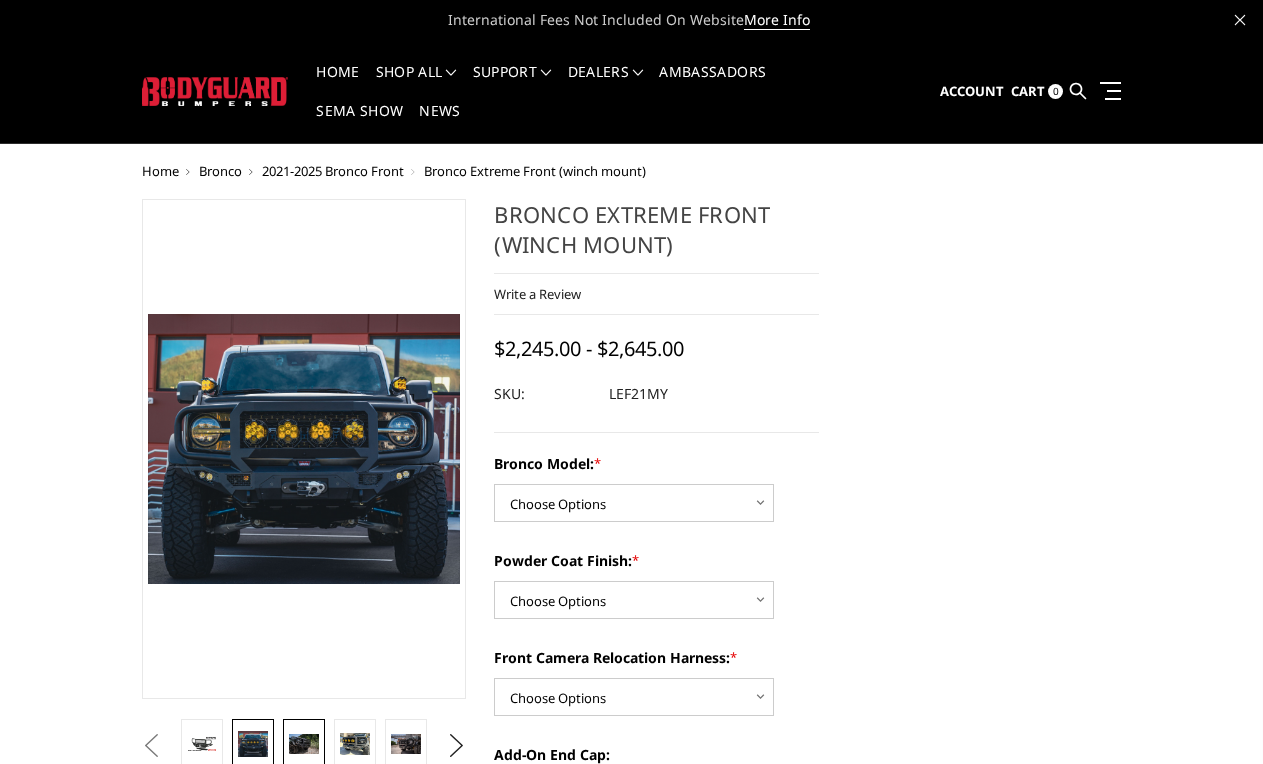 click at bounding box center [303, 743] 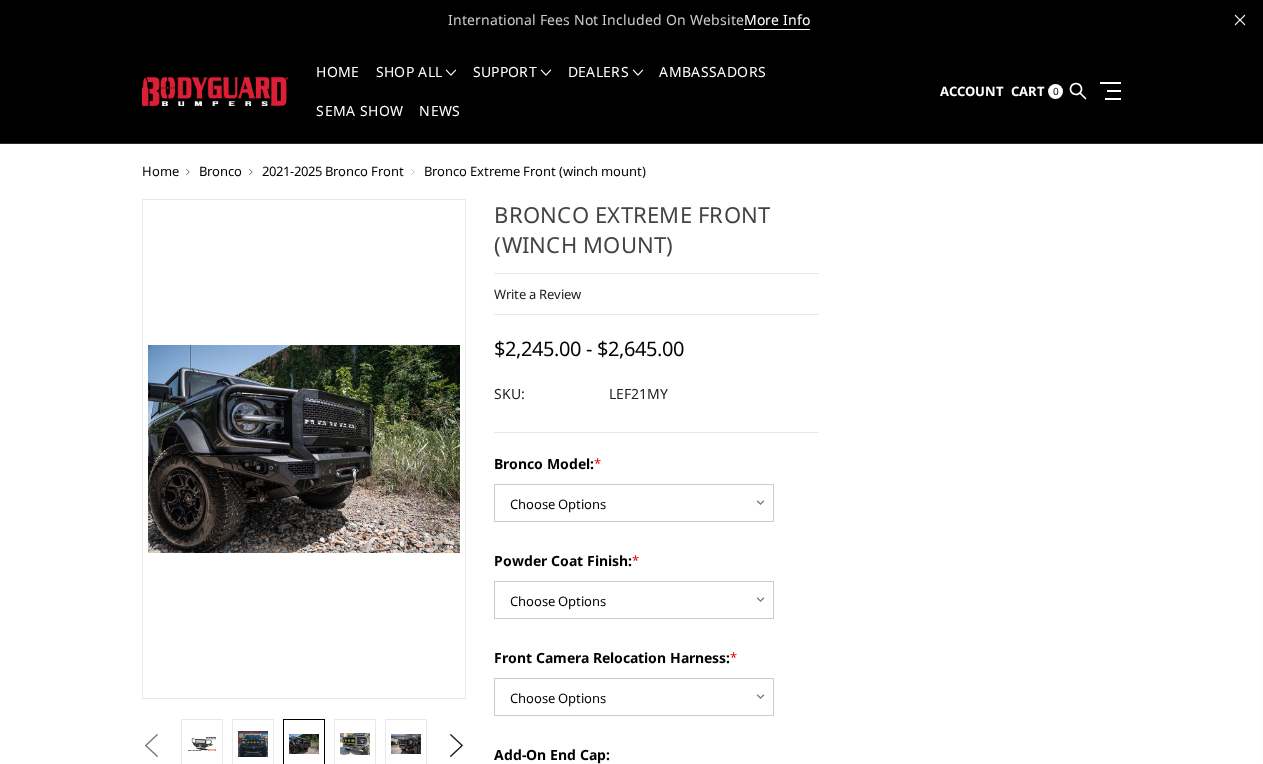 click at bounding box center [355, 746] 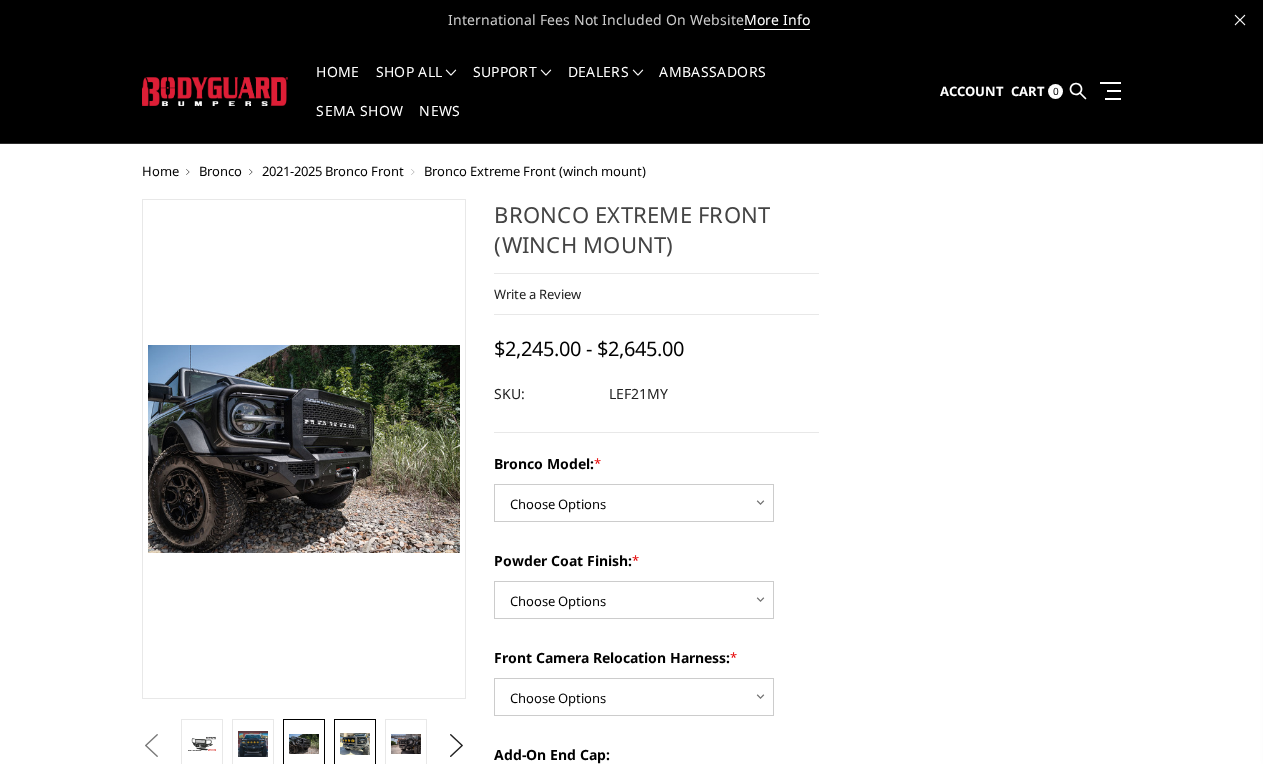 click at bounding box center (354, 744) 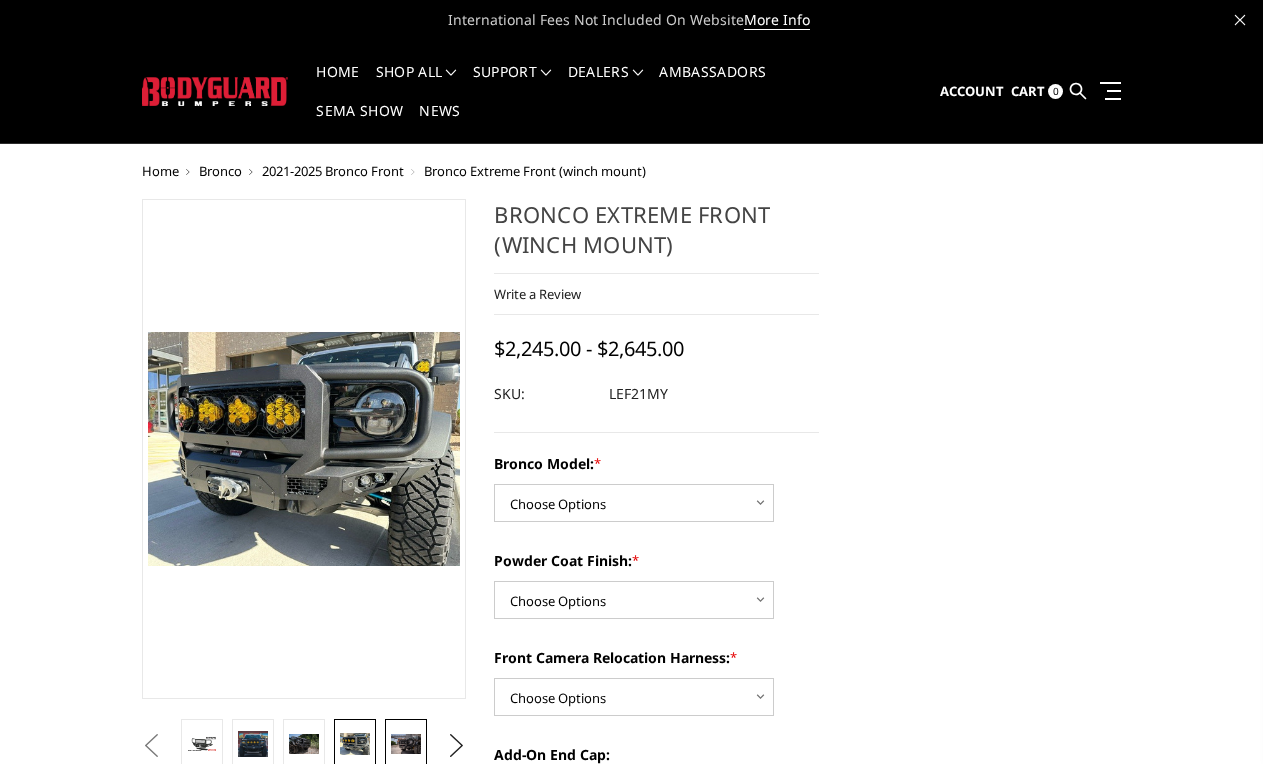 click at bounding box center [405, 744] 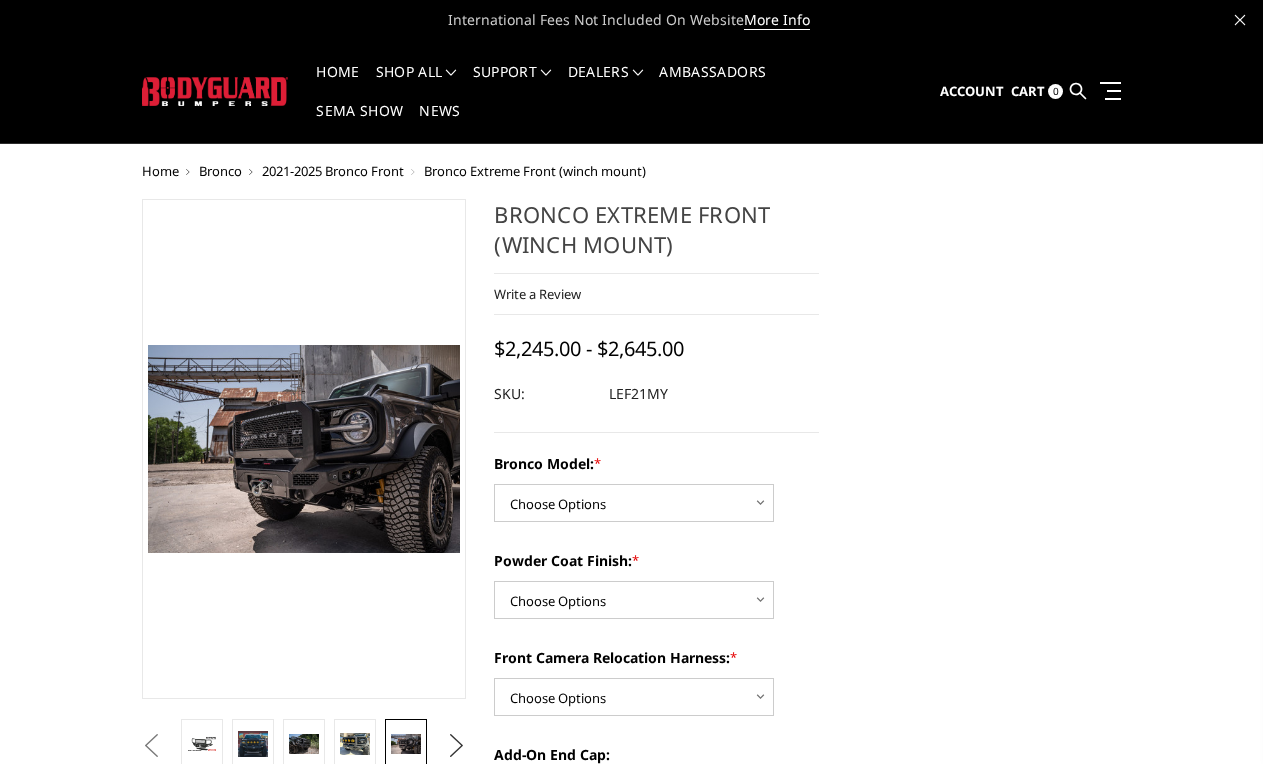 click on "Next" at bounding box center [456, 746] 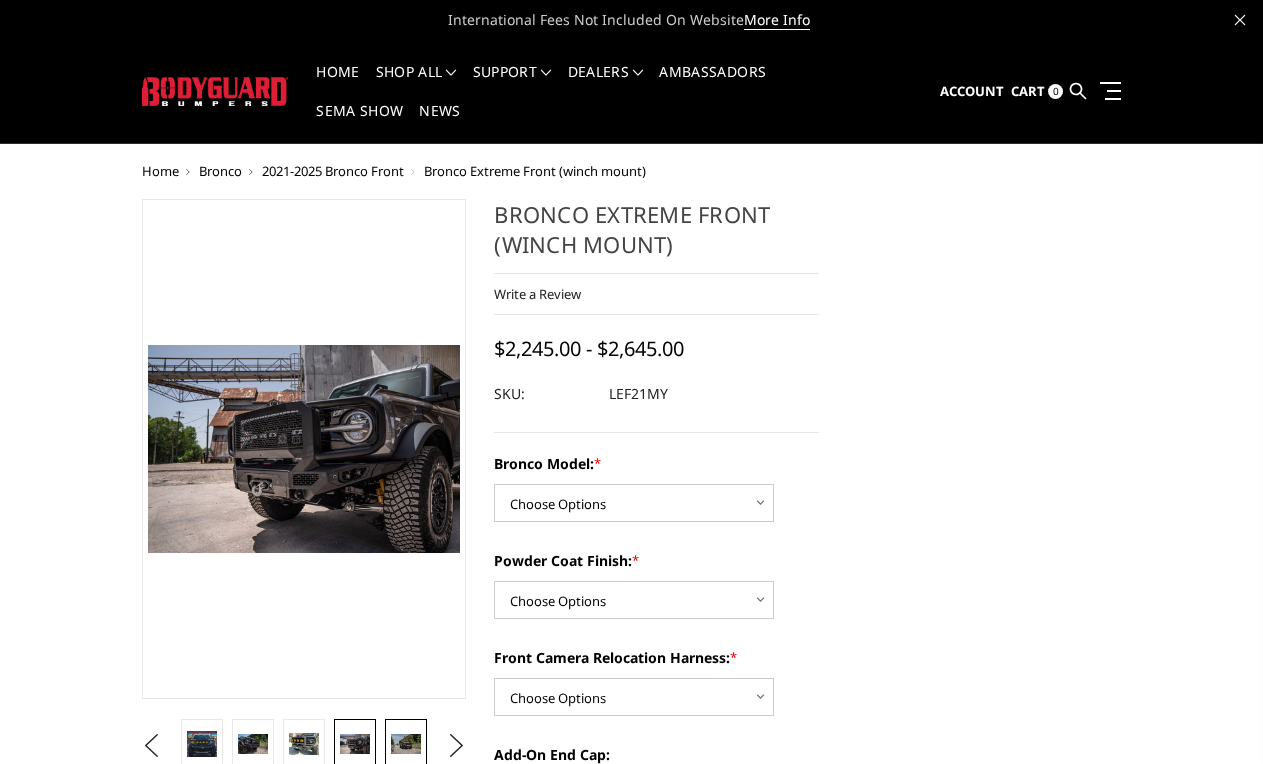 click at bounding box center [405, 743] 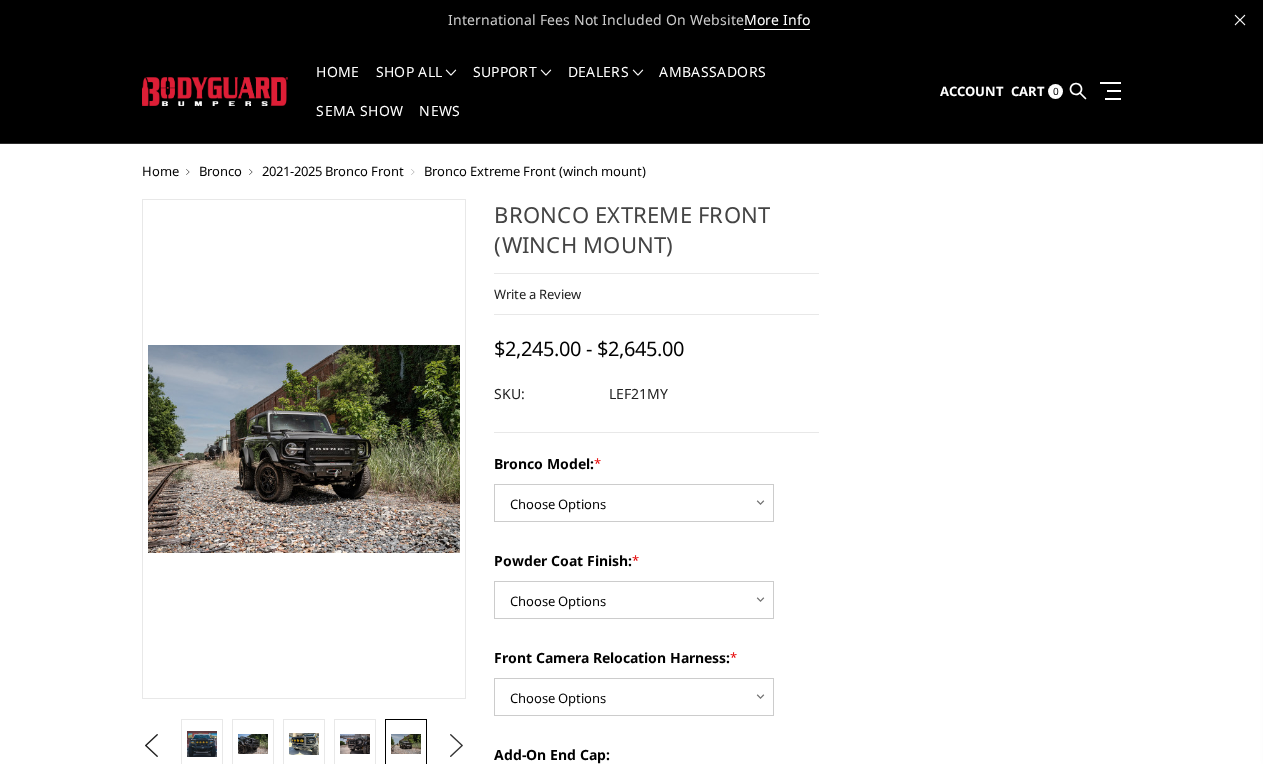 click on "Next" at bounding box center [456, 746] 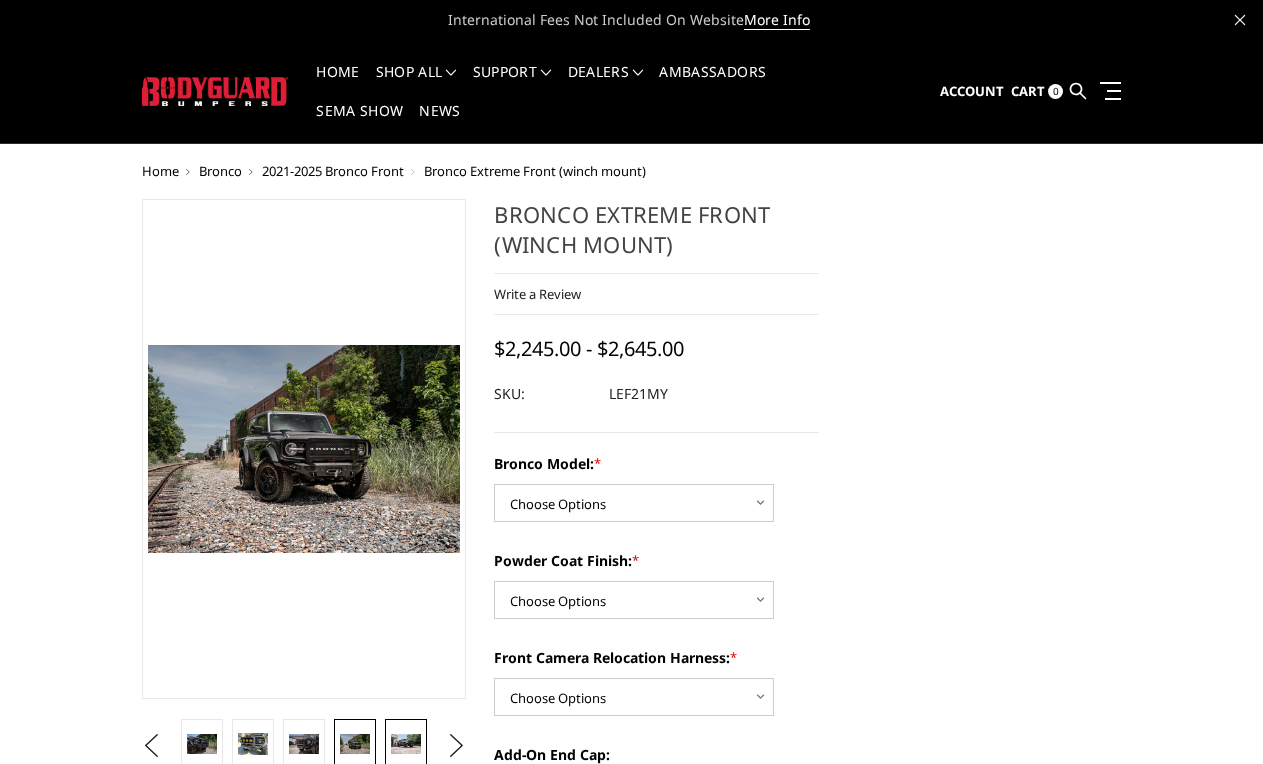 click at bounding box center (405, 743) 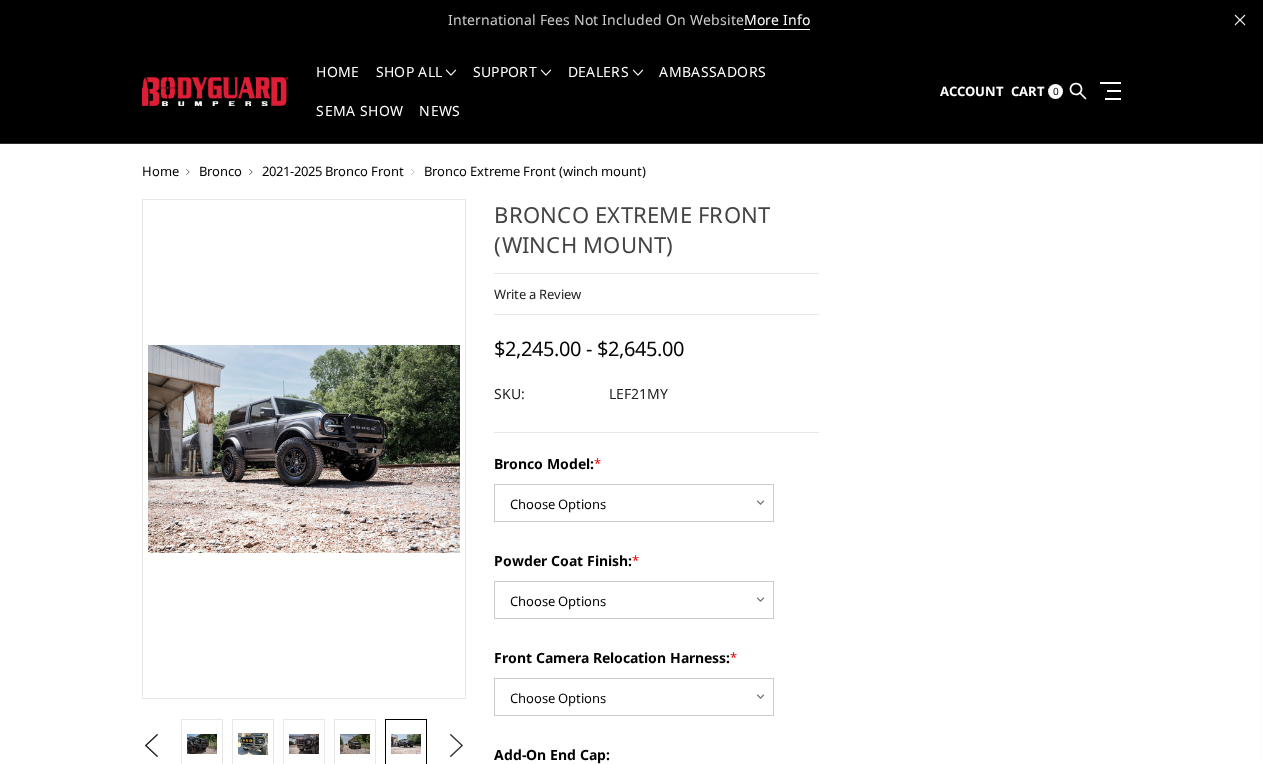 click on "Next" at bounding box center (456, 746) 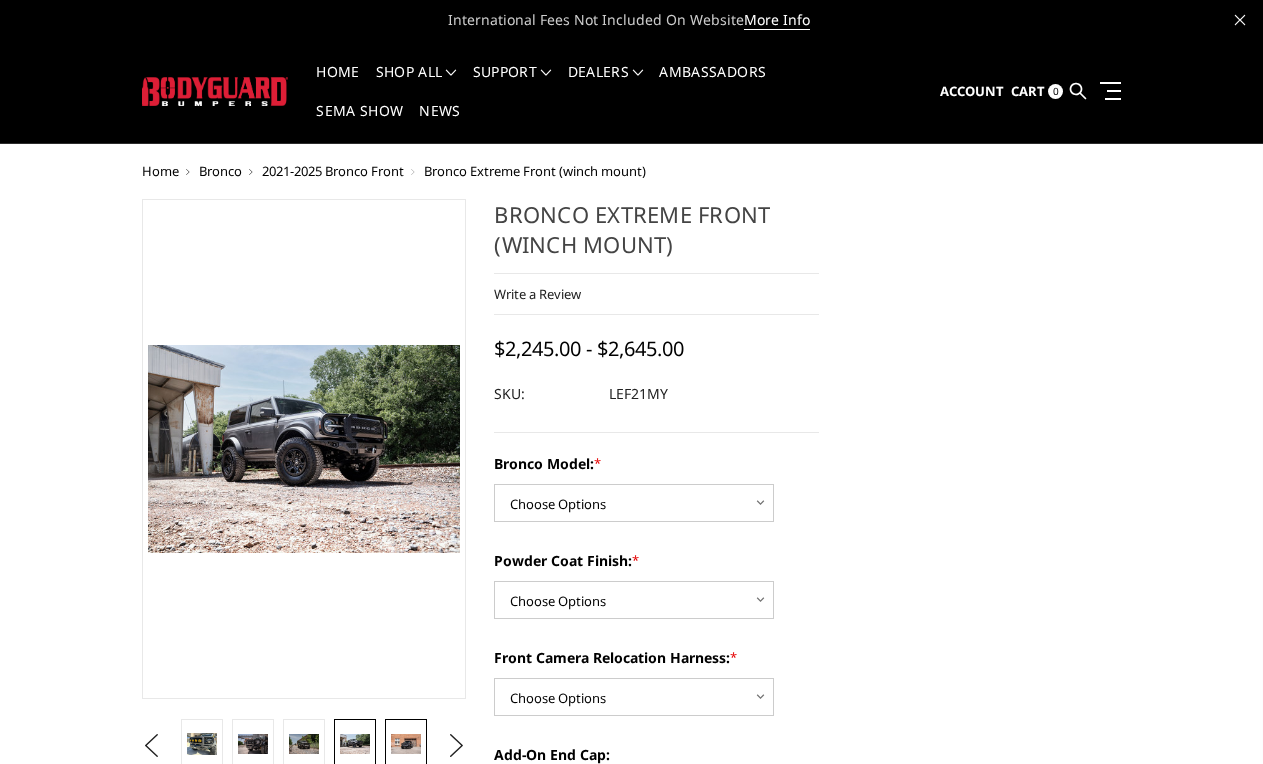 click at bounding box center [405, 743] 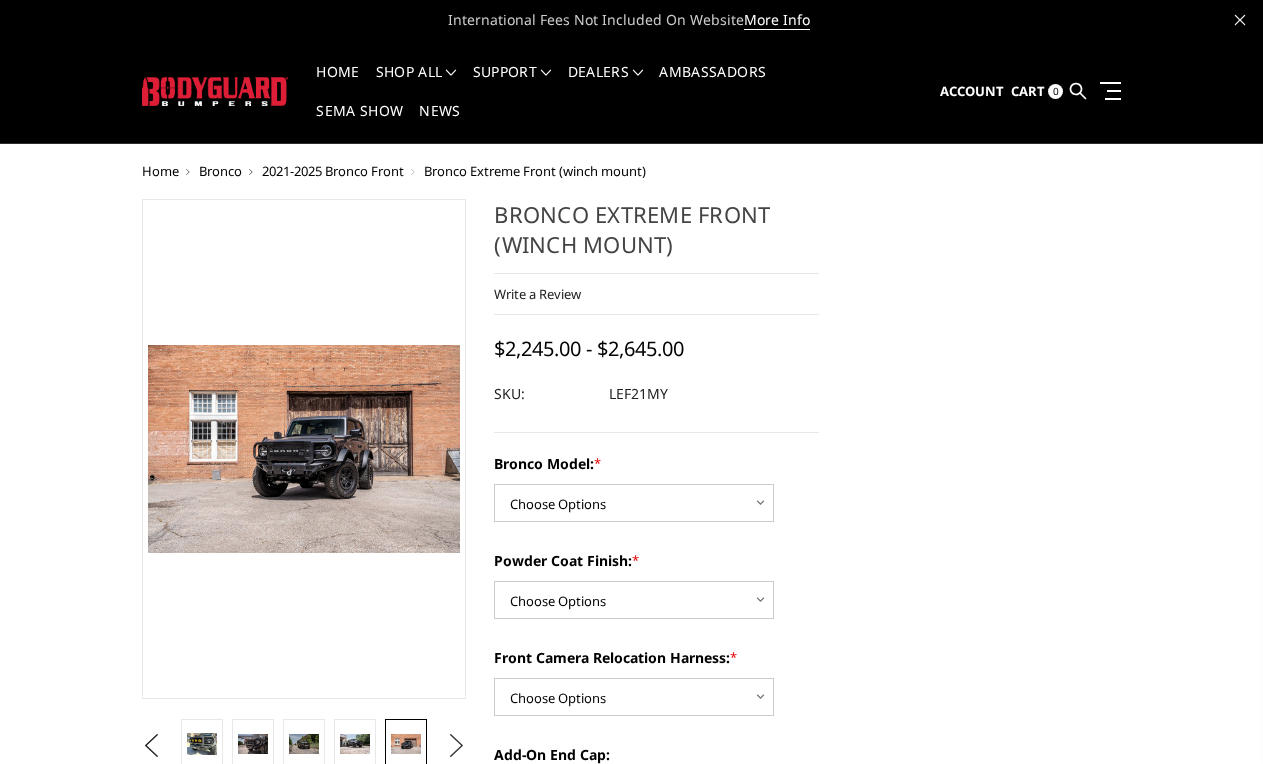 click on "Next" at bounding box center [456, 746] 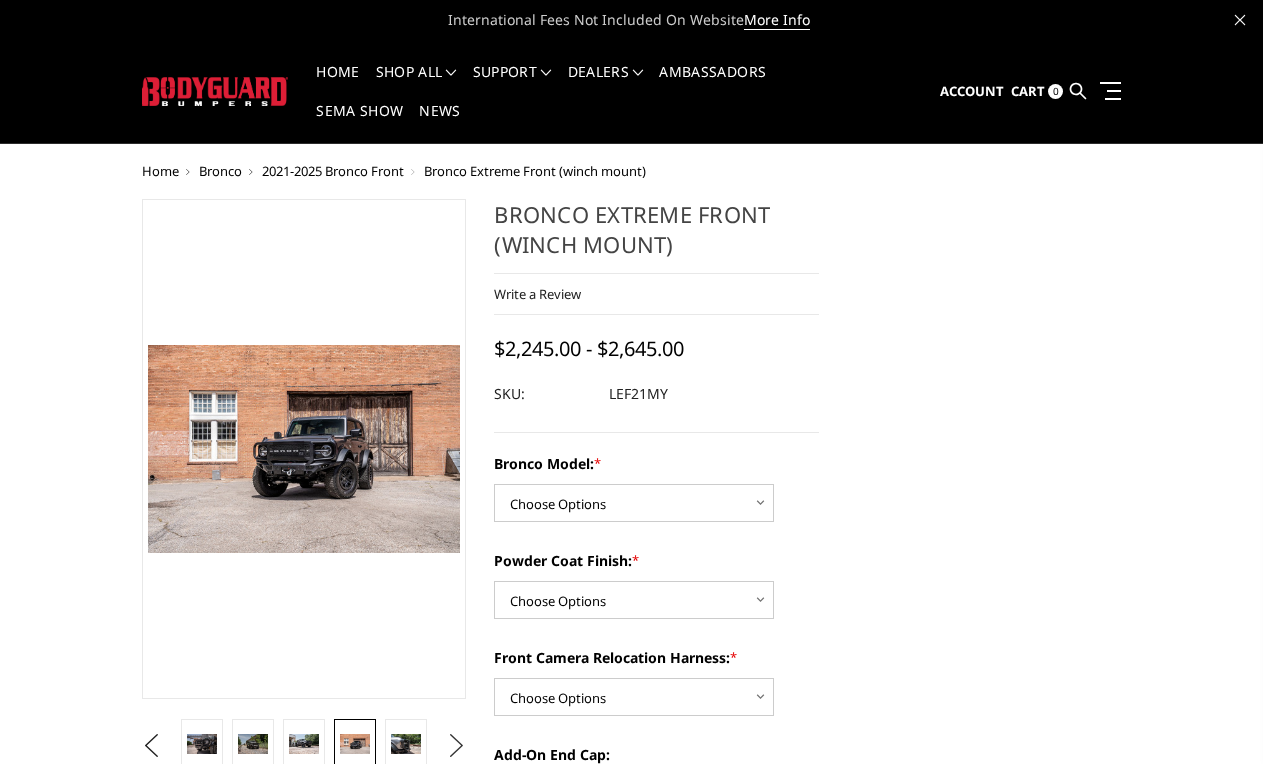 click on "Next" at bounding box center [456, 746] 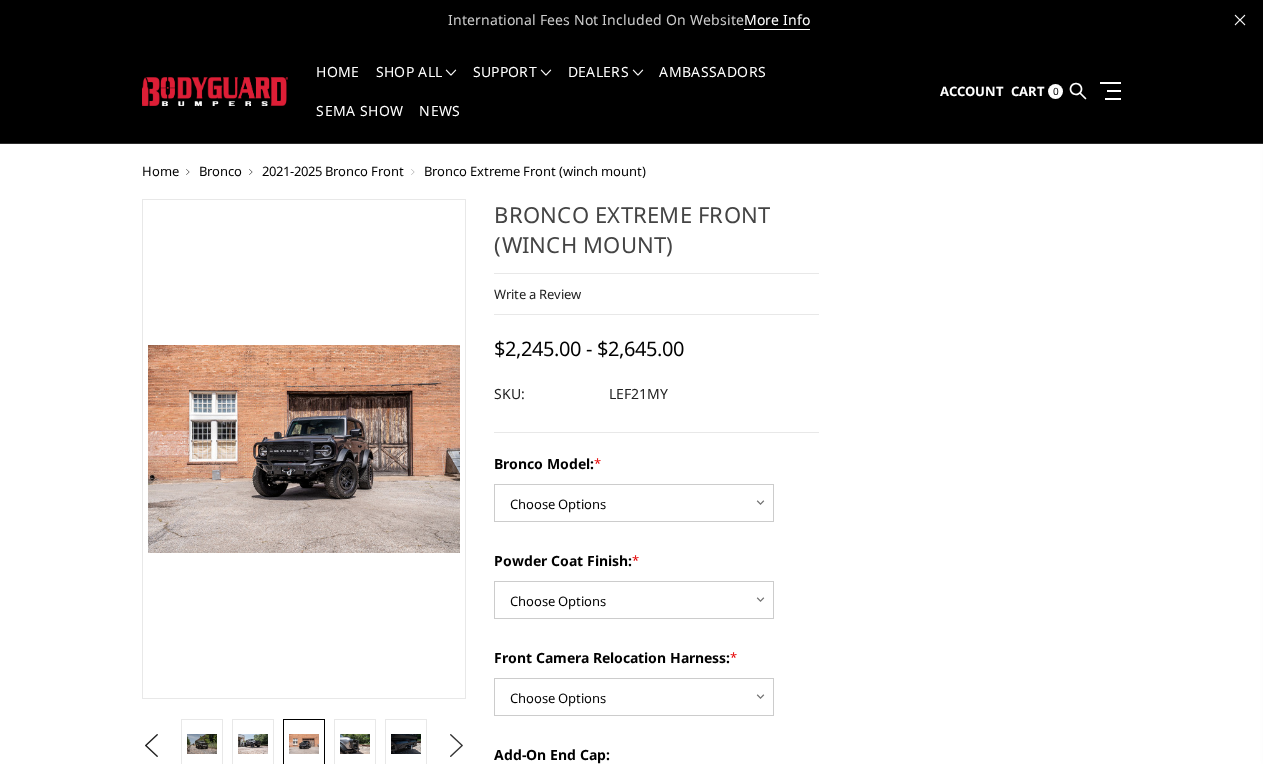 click on "Next" at bounding box center (456, 746) 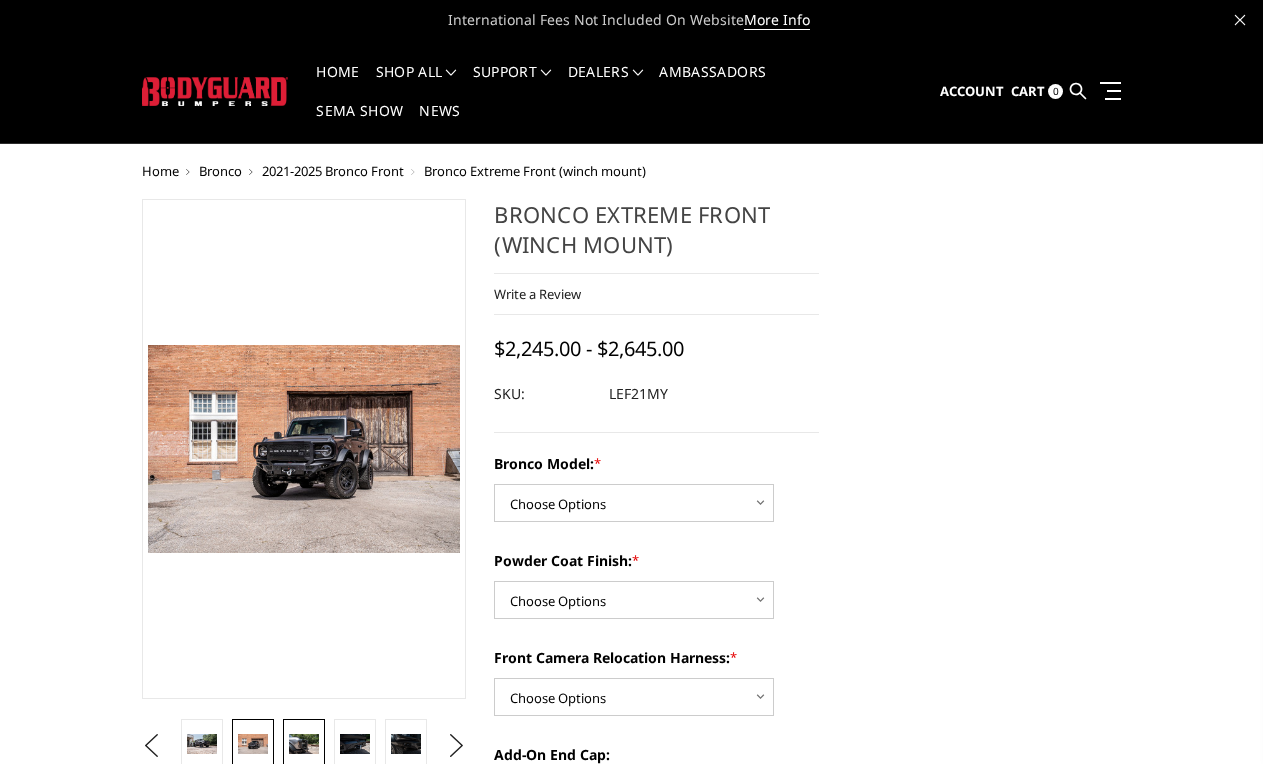 click at bounding box center (303, 743) 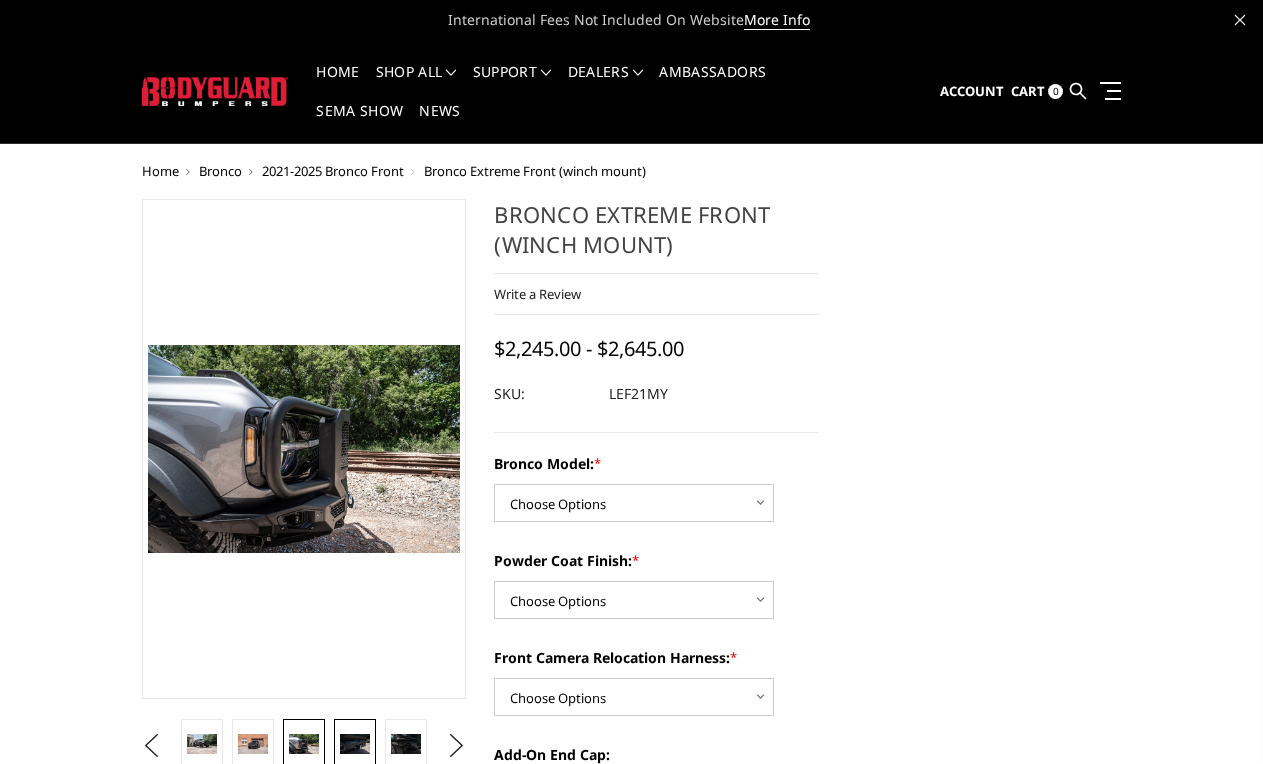 click at bounding box center (354, 743) 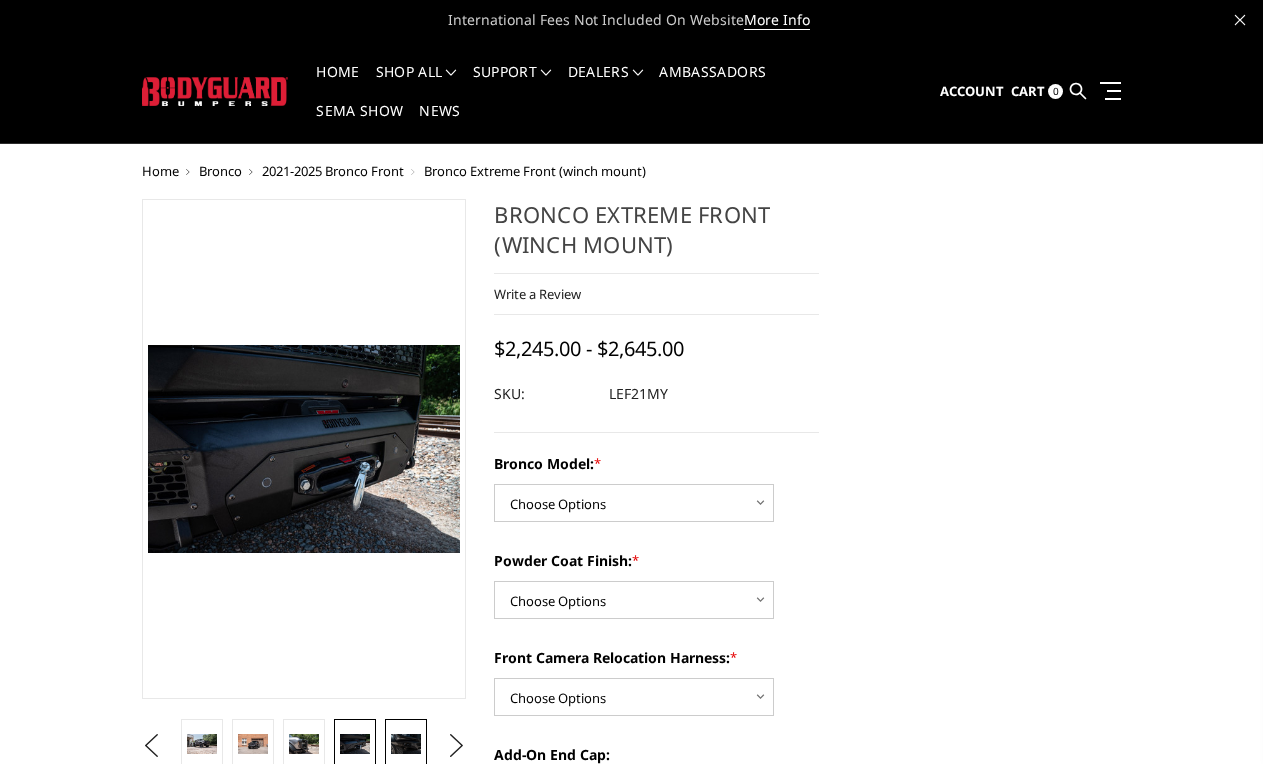 click at bounding box center [405, 744] 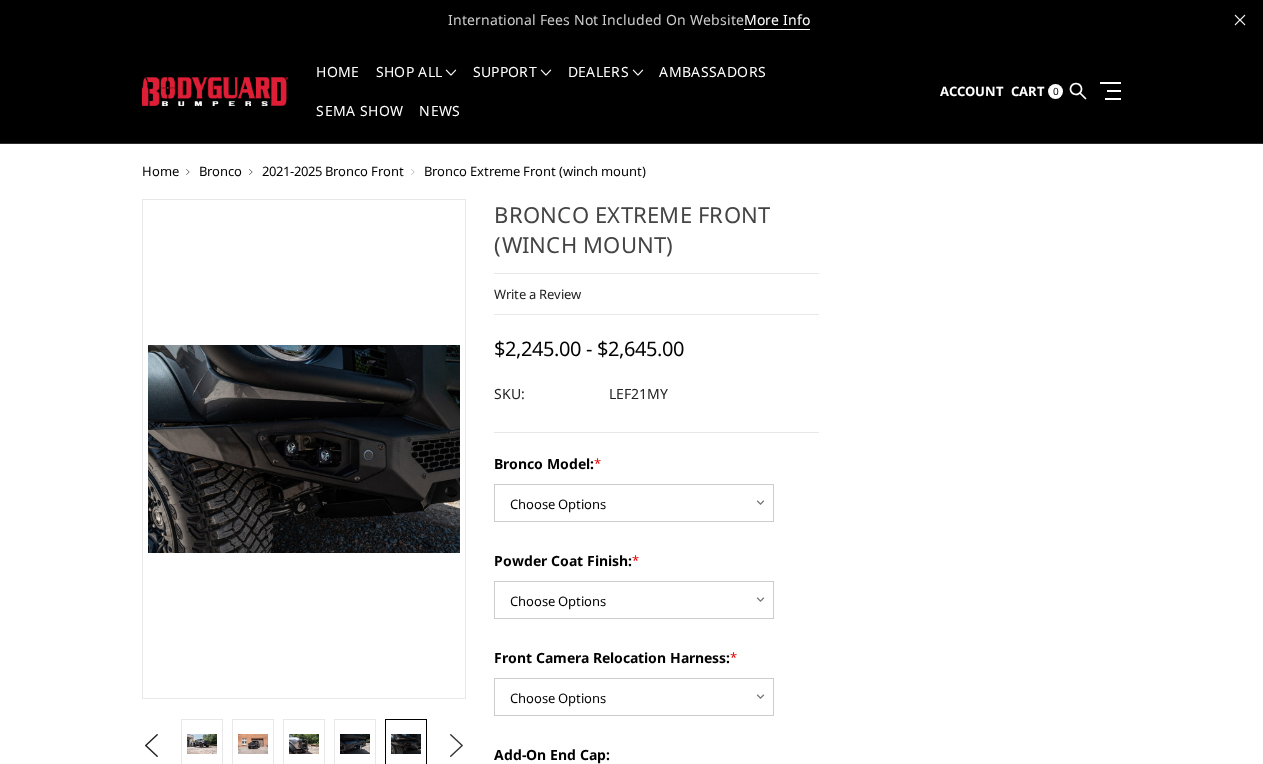 click on "Next" at bounding box center [456, 746] 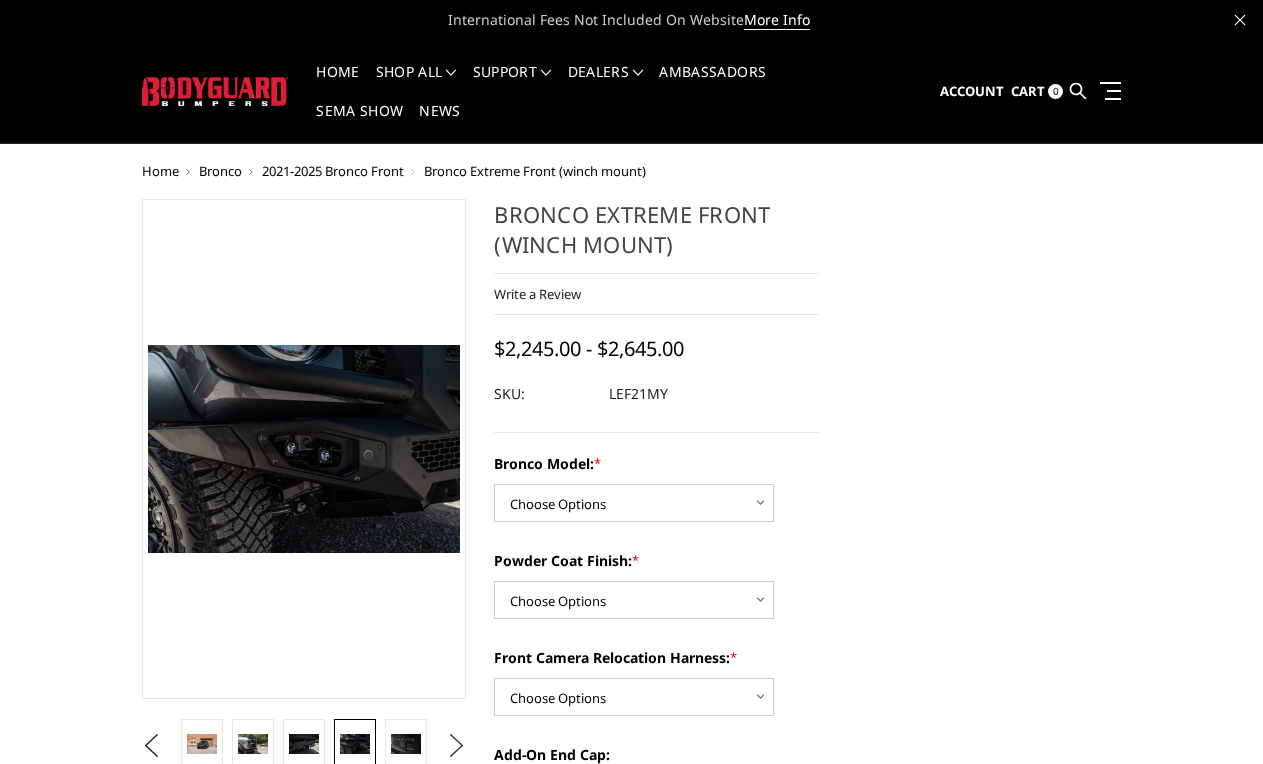 click on "Next" at bounding box center (456, 746) 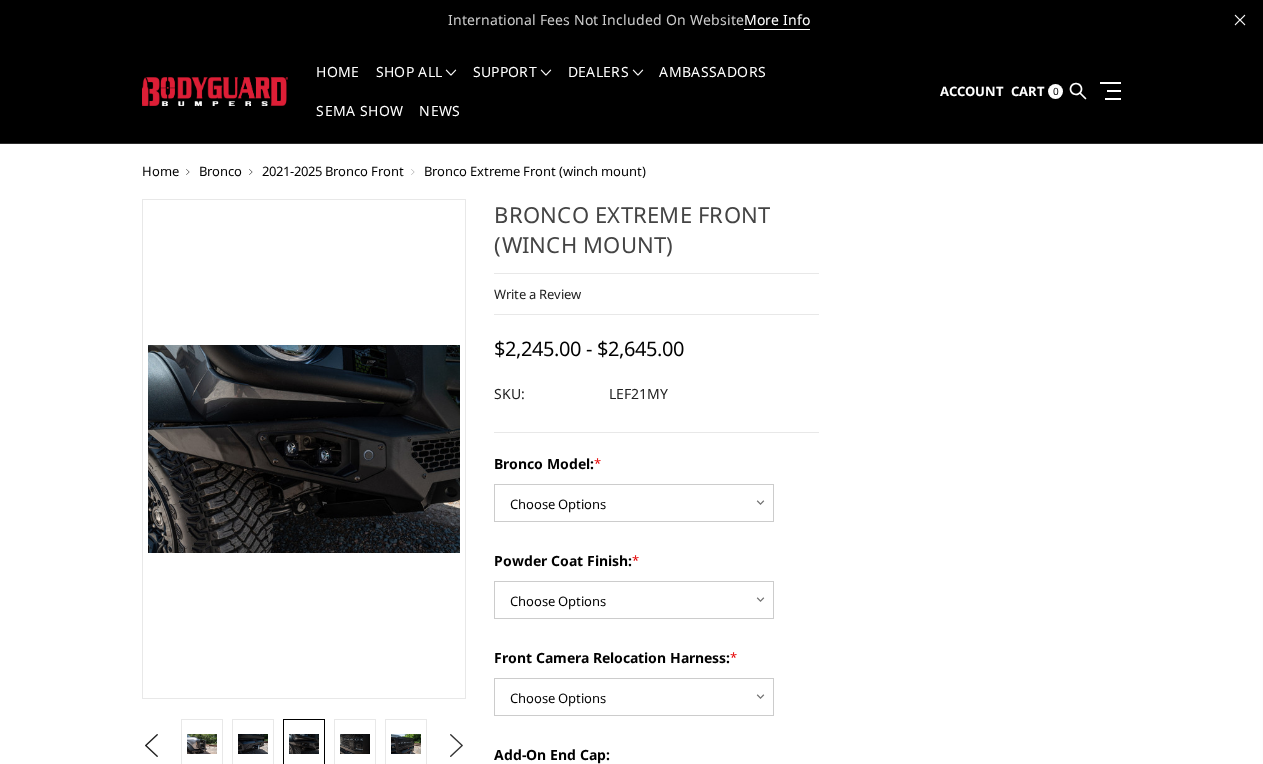 click on "Next" at bounding box center (456, 746) 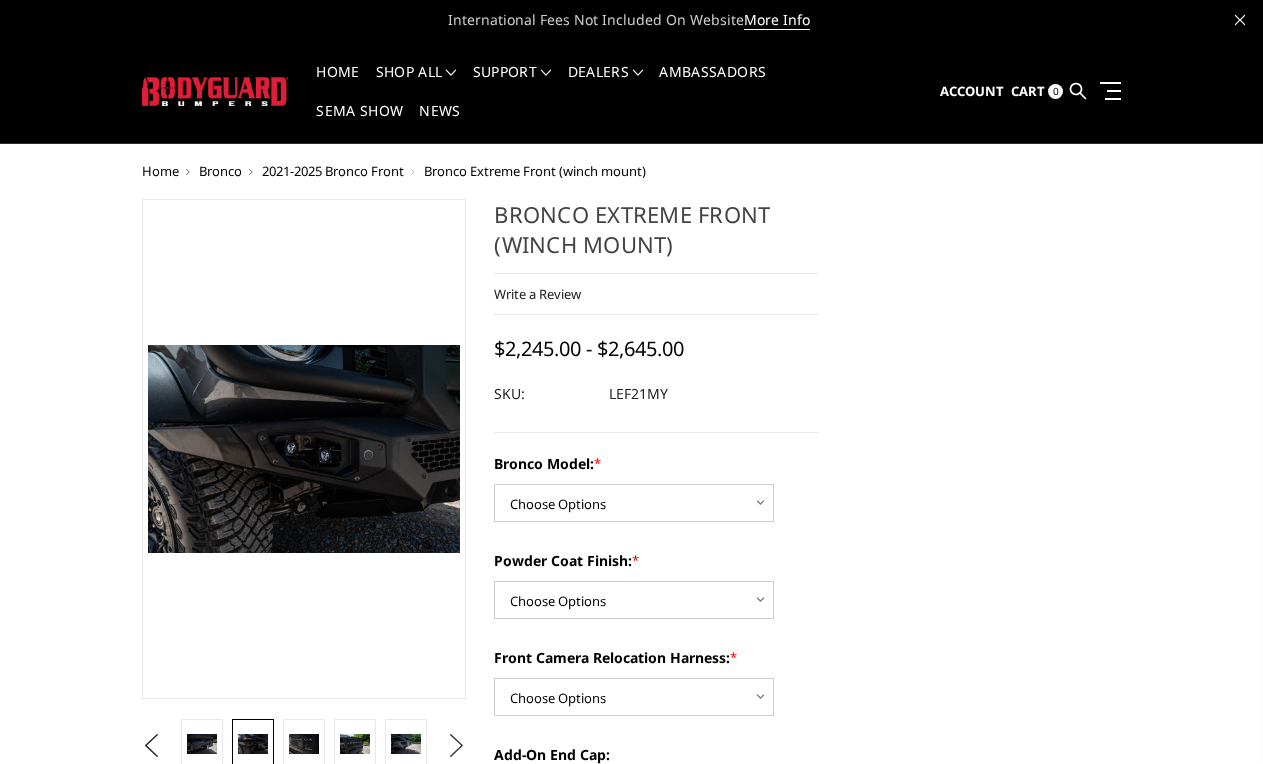 click on "Next" at bounding box center (456, 746) 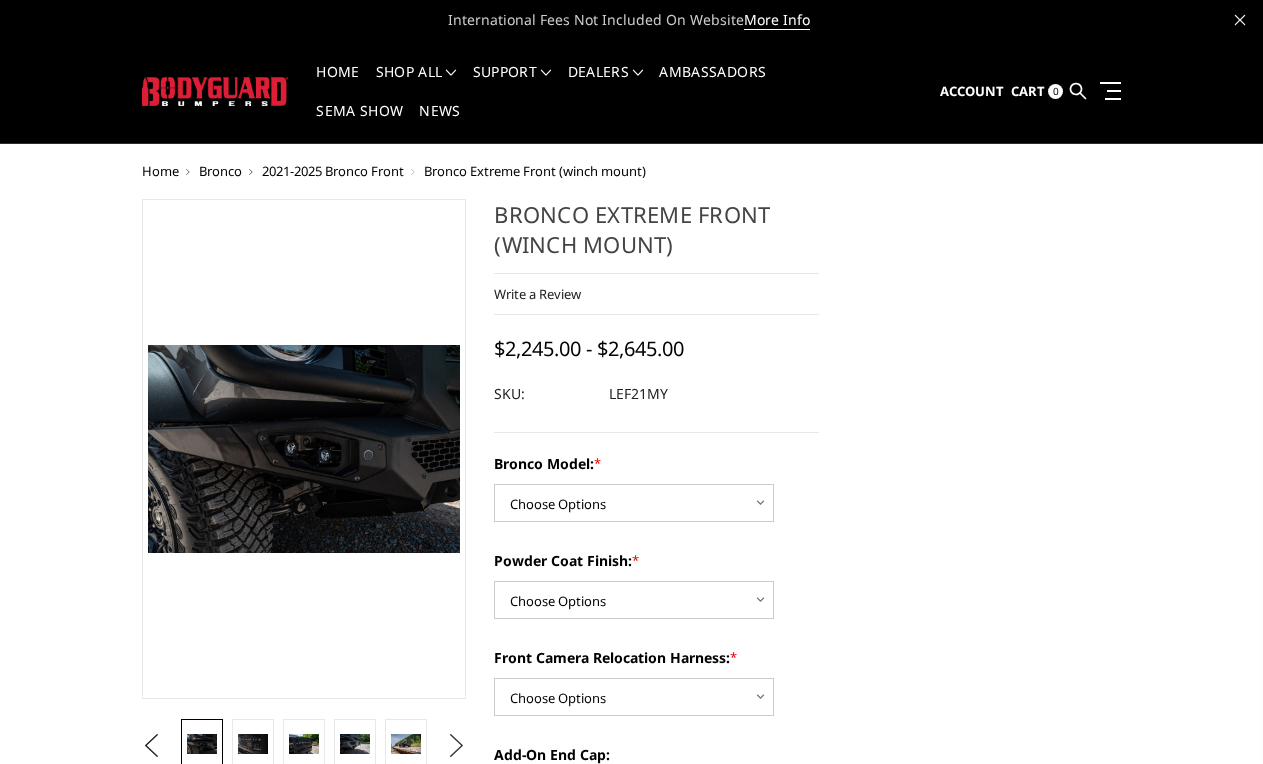 click on "Next" at bounding box center (456, 746) 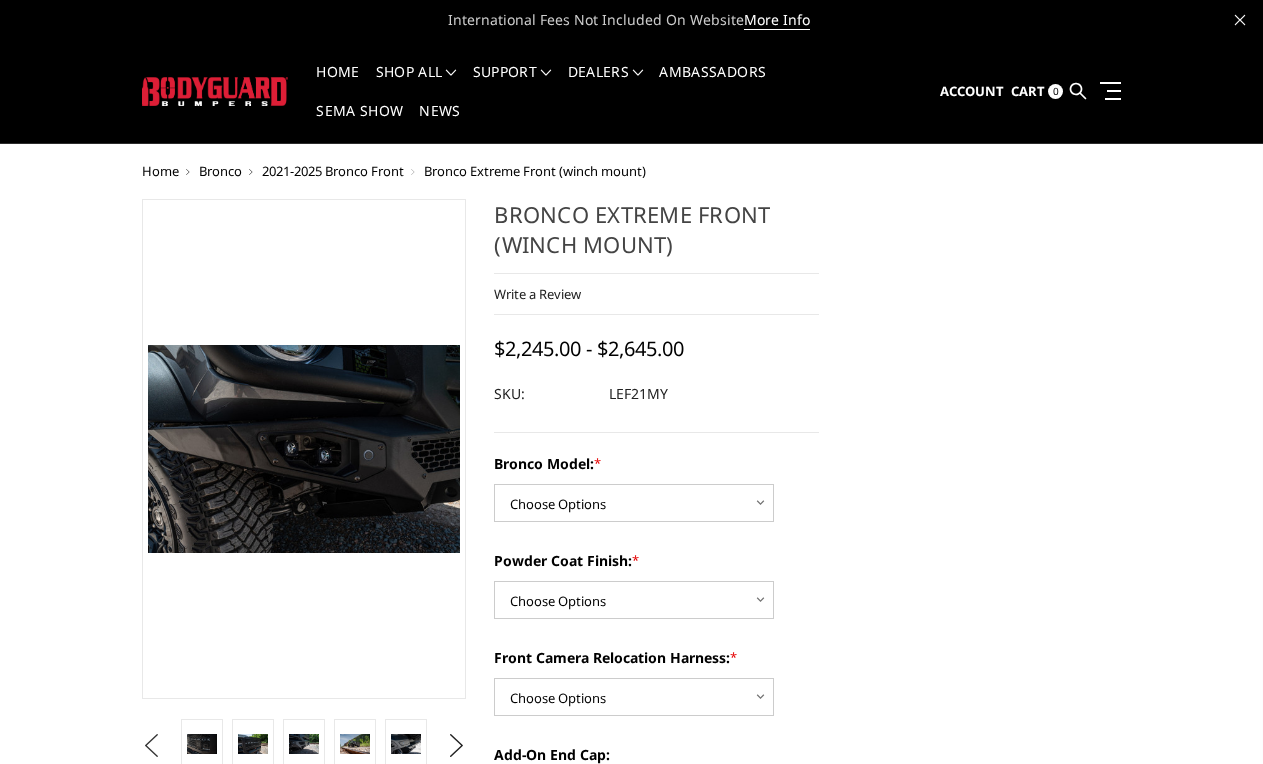 click on "Previous" at bounding box center [152, 746] 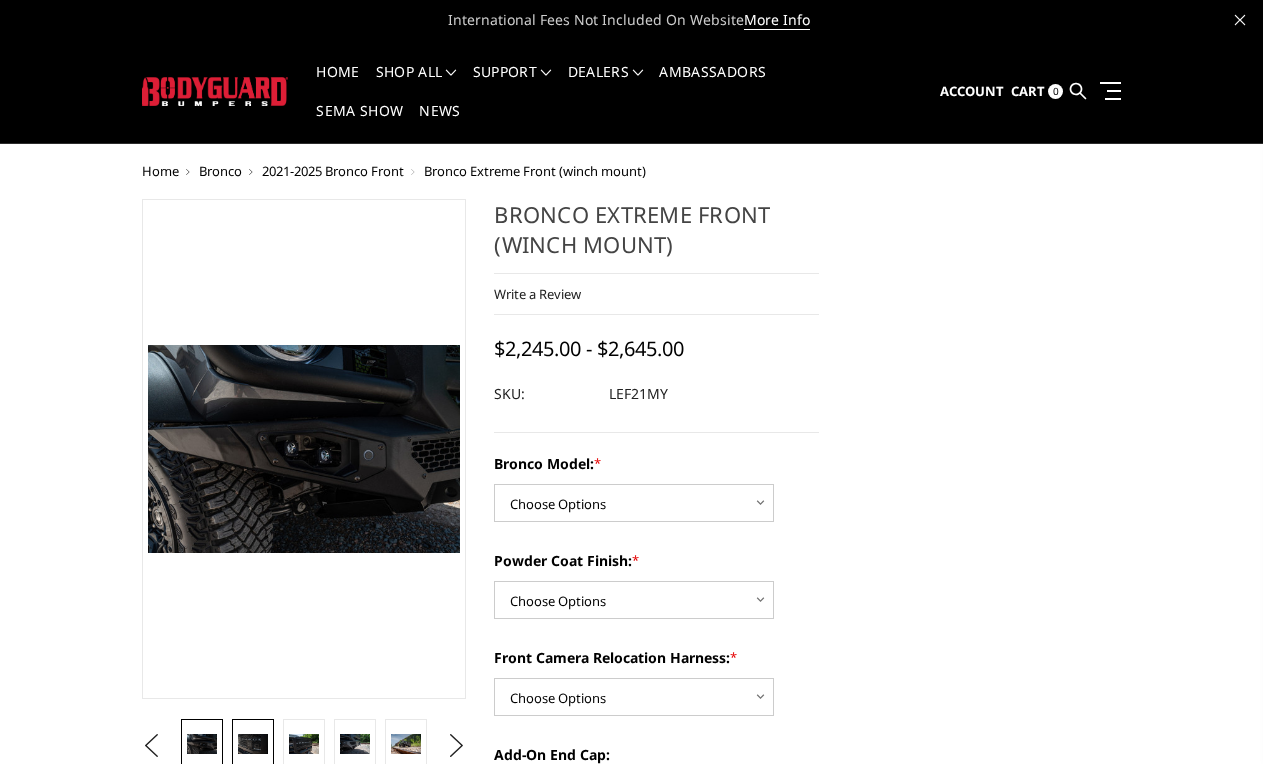 click at bounding box center [252, 743] 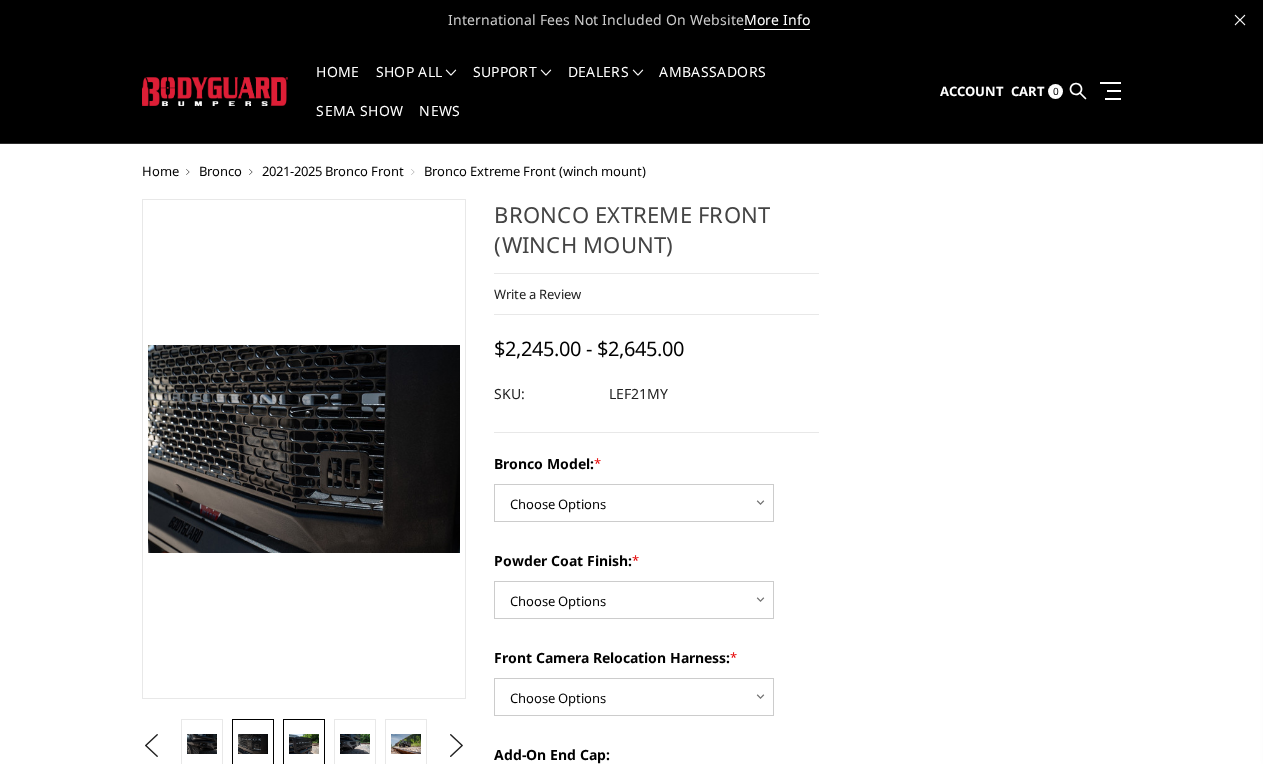 click at bounding box center [303, 743] 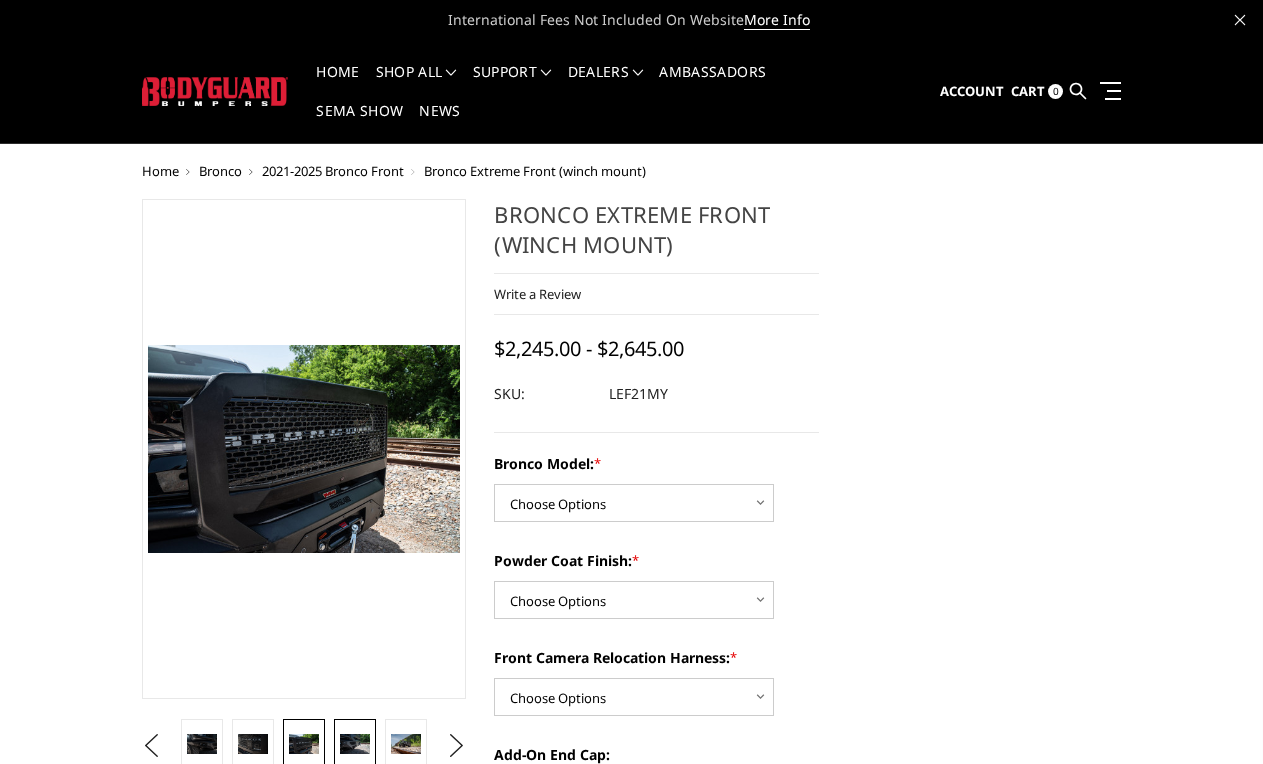 click at bounding box center [354, 744] 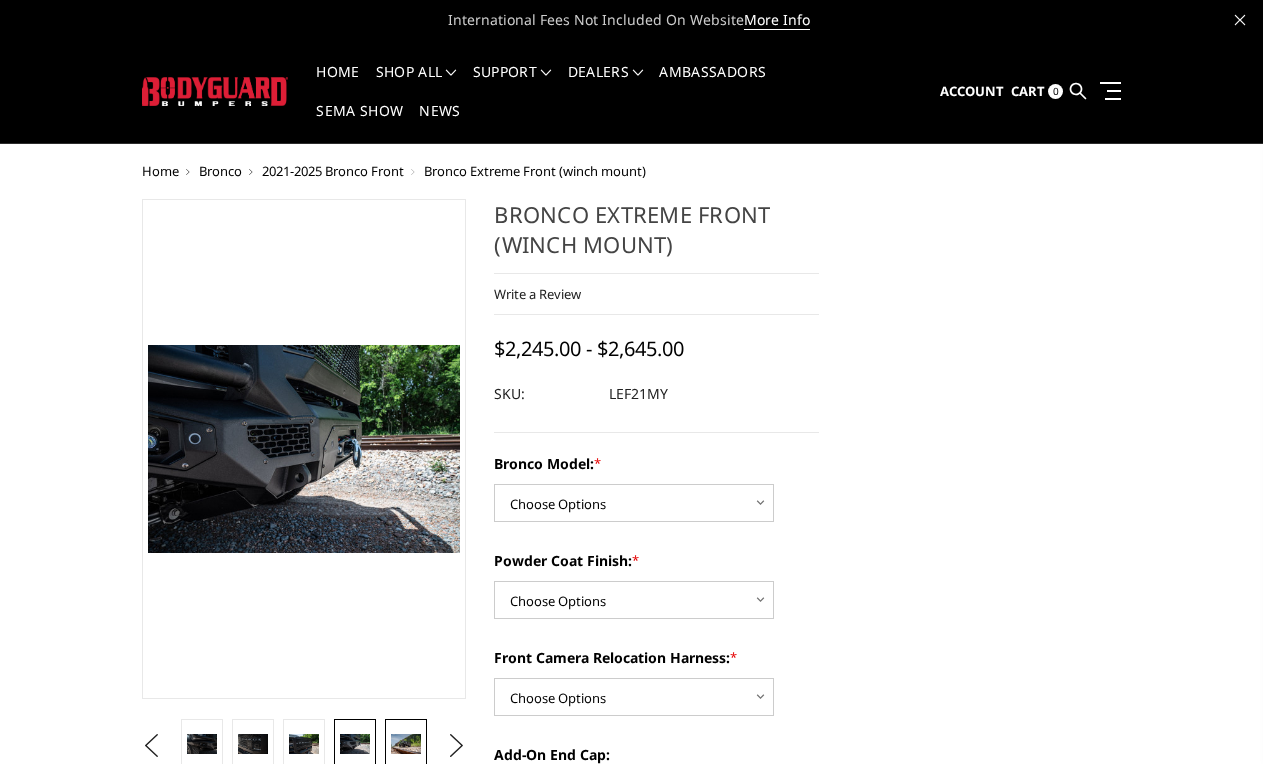 click at bounding box center [405, 744] 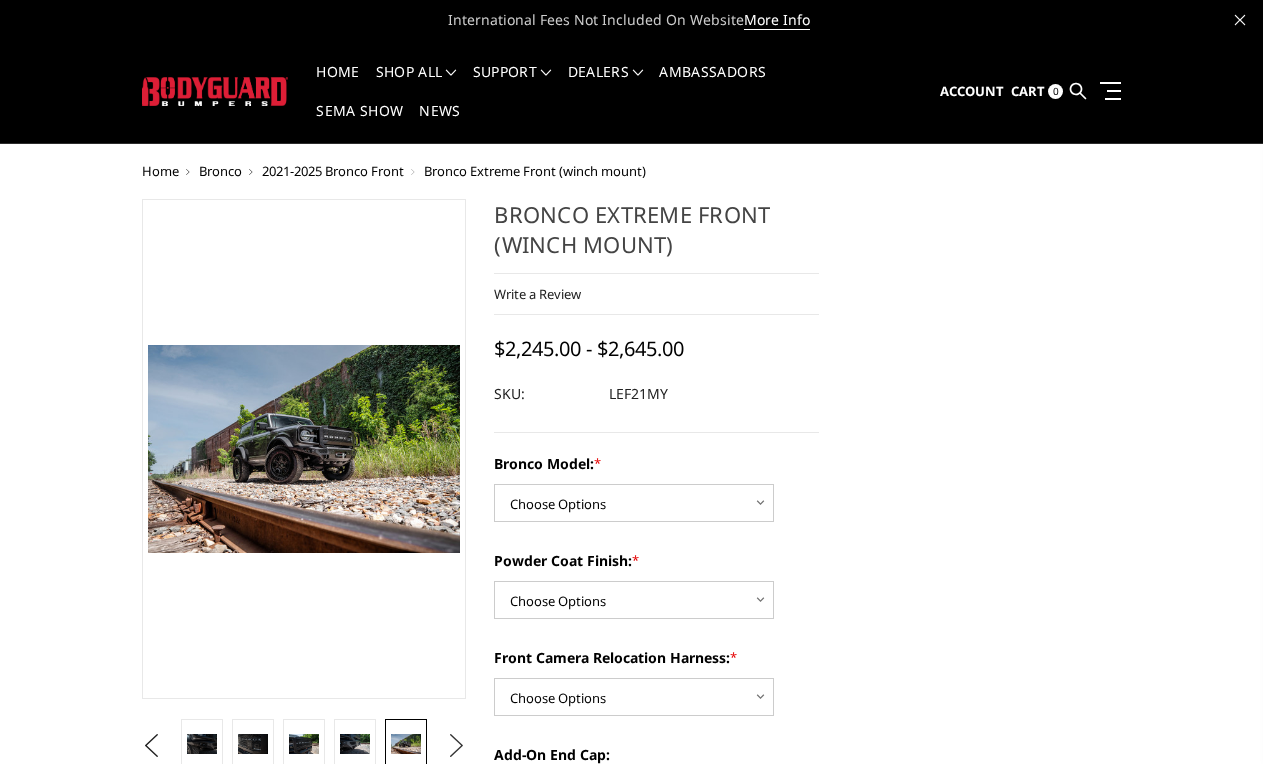 click on "Next" at bounding box center [456, 746] 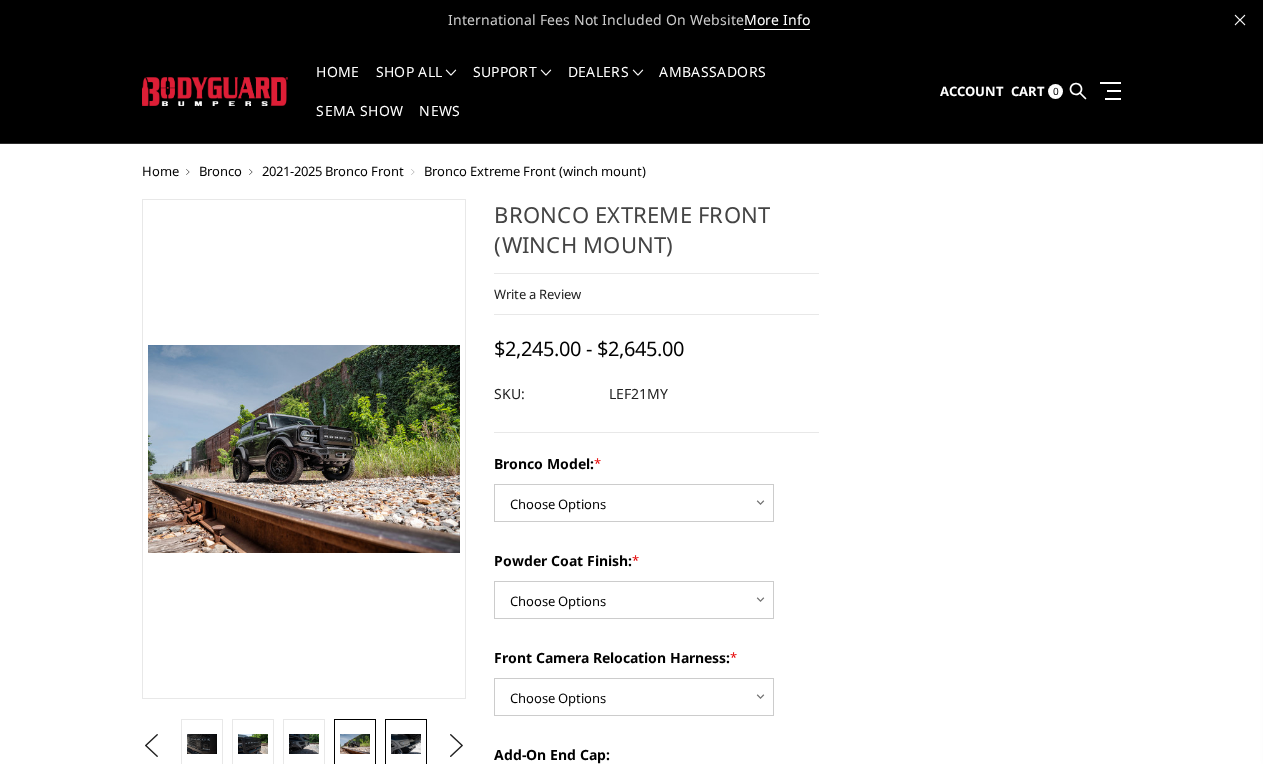 click at bounding box center [405, 743] 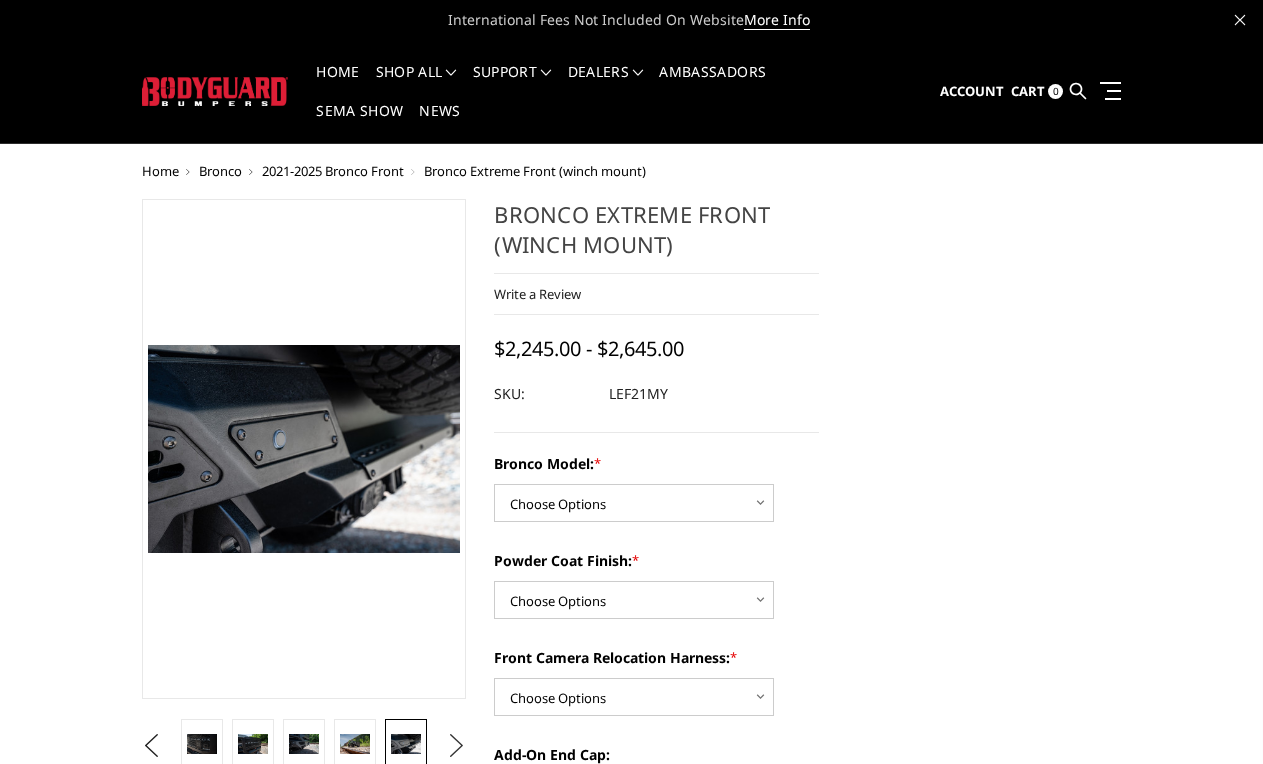 click on "Next" at bounding box center (456, 746) 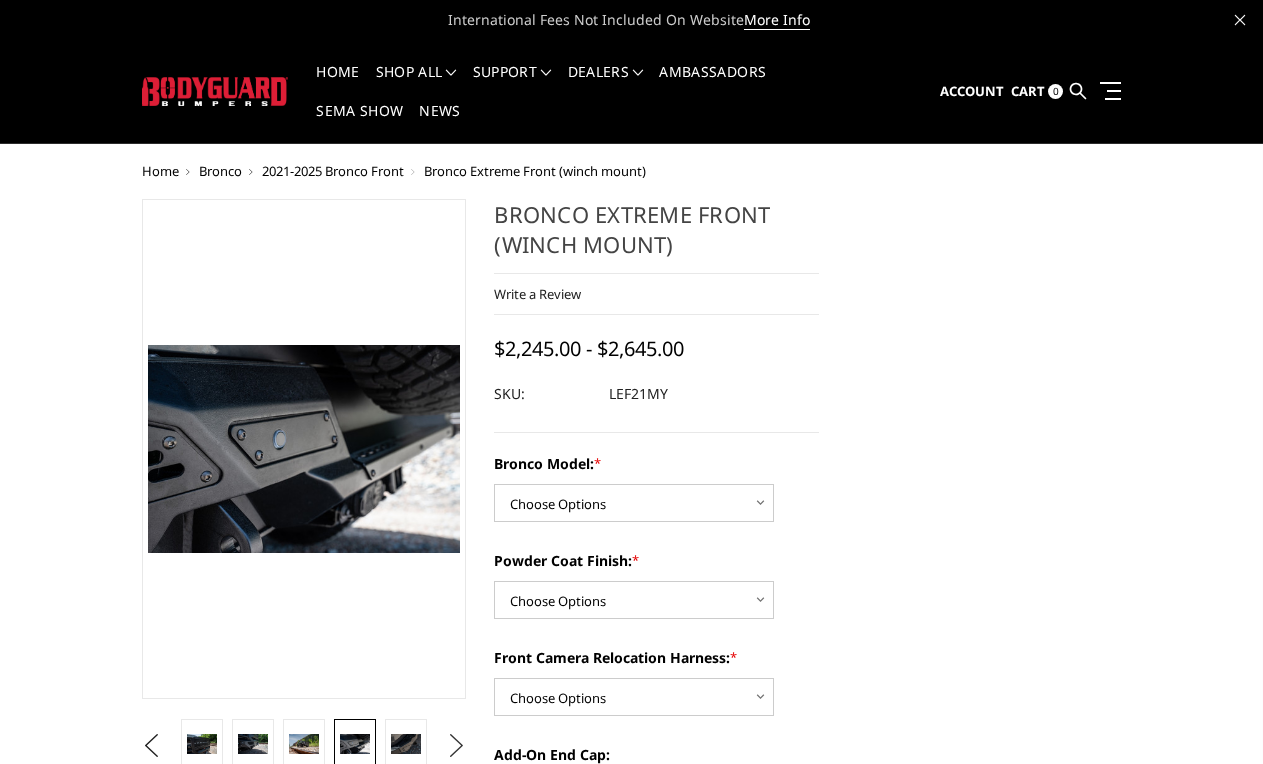 click on "Next" at bounding box center (456, 746) 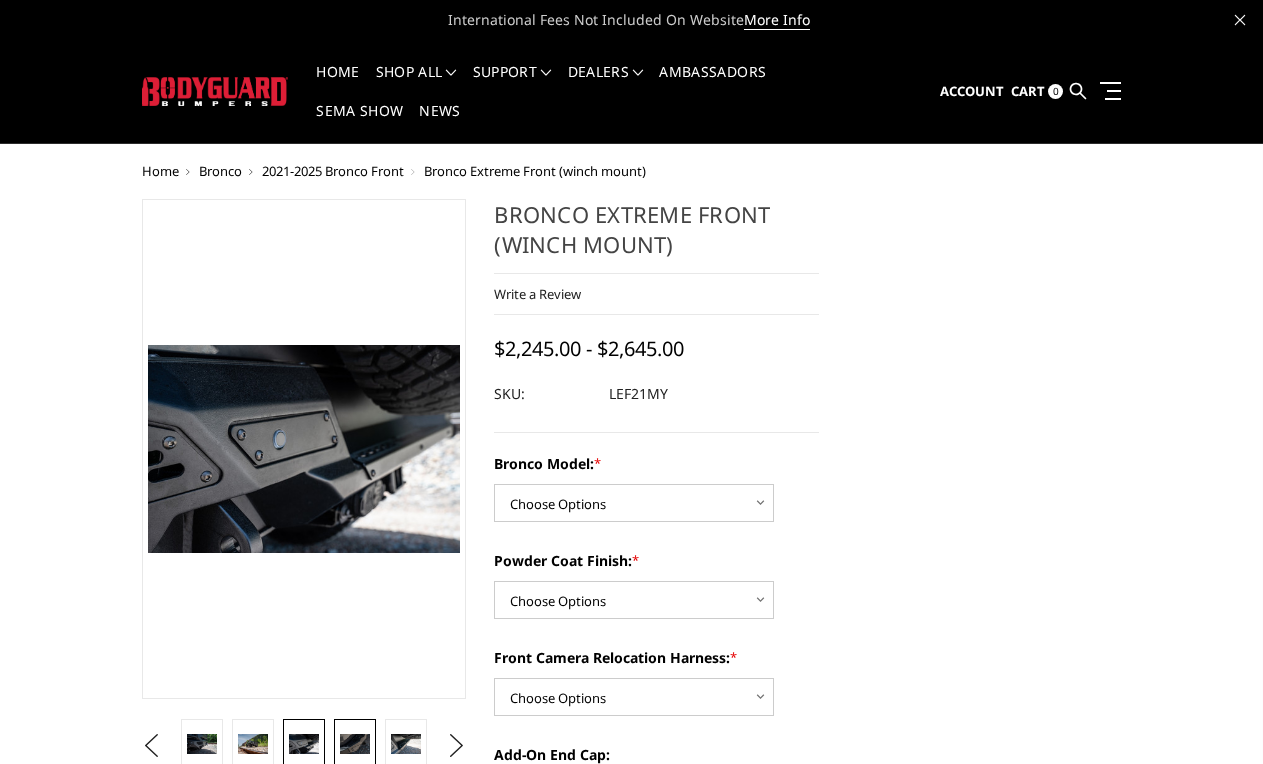 click at bounding box center [354, 743] 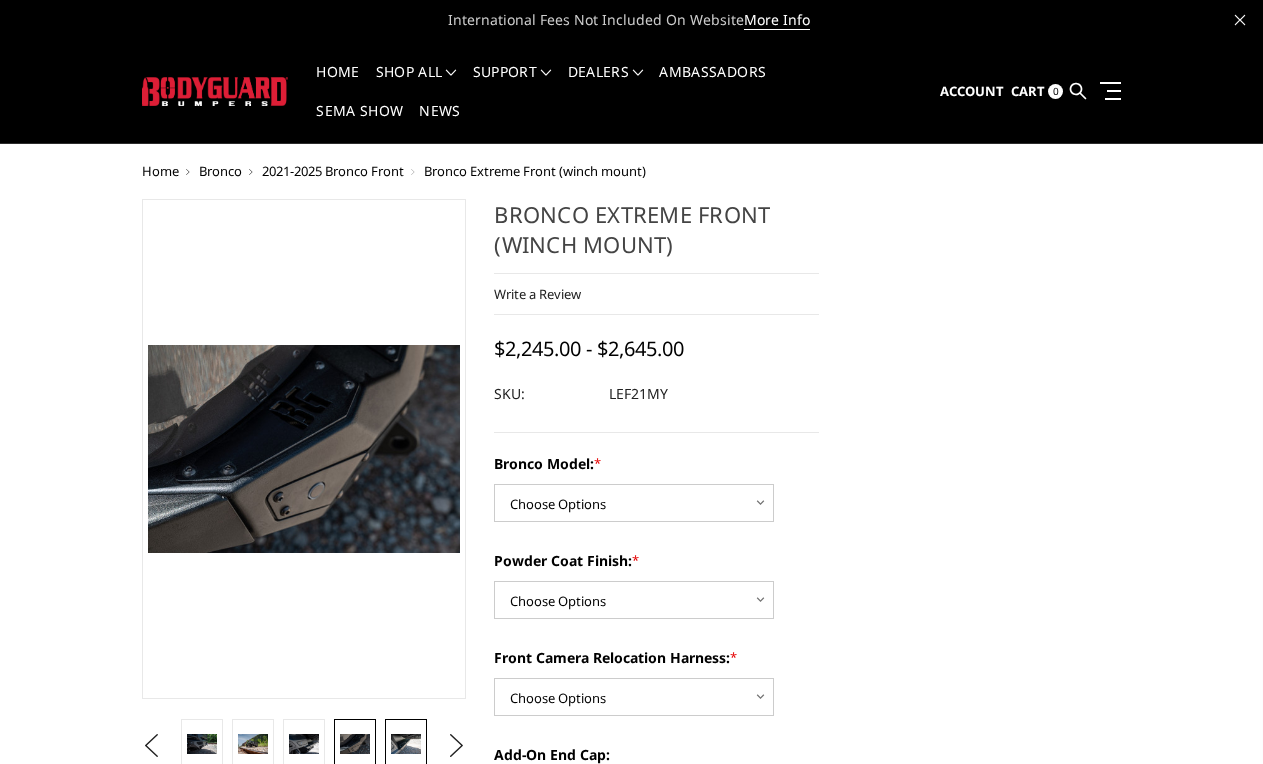 click at bounding box center [405, 744] 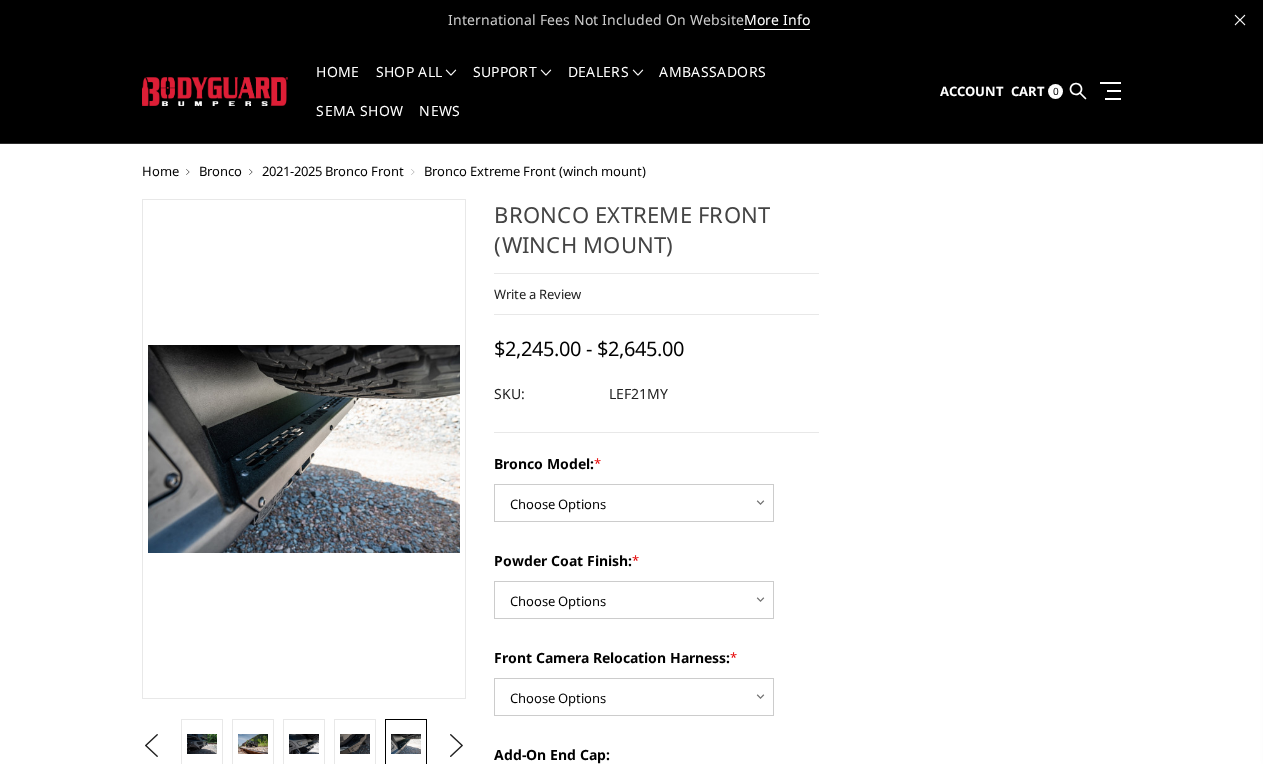 click on "Previous
Next" at bounding box center (304, 746) 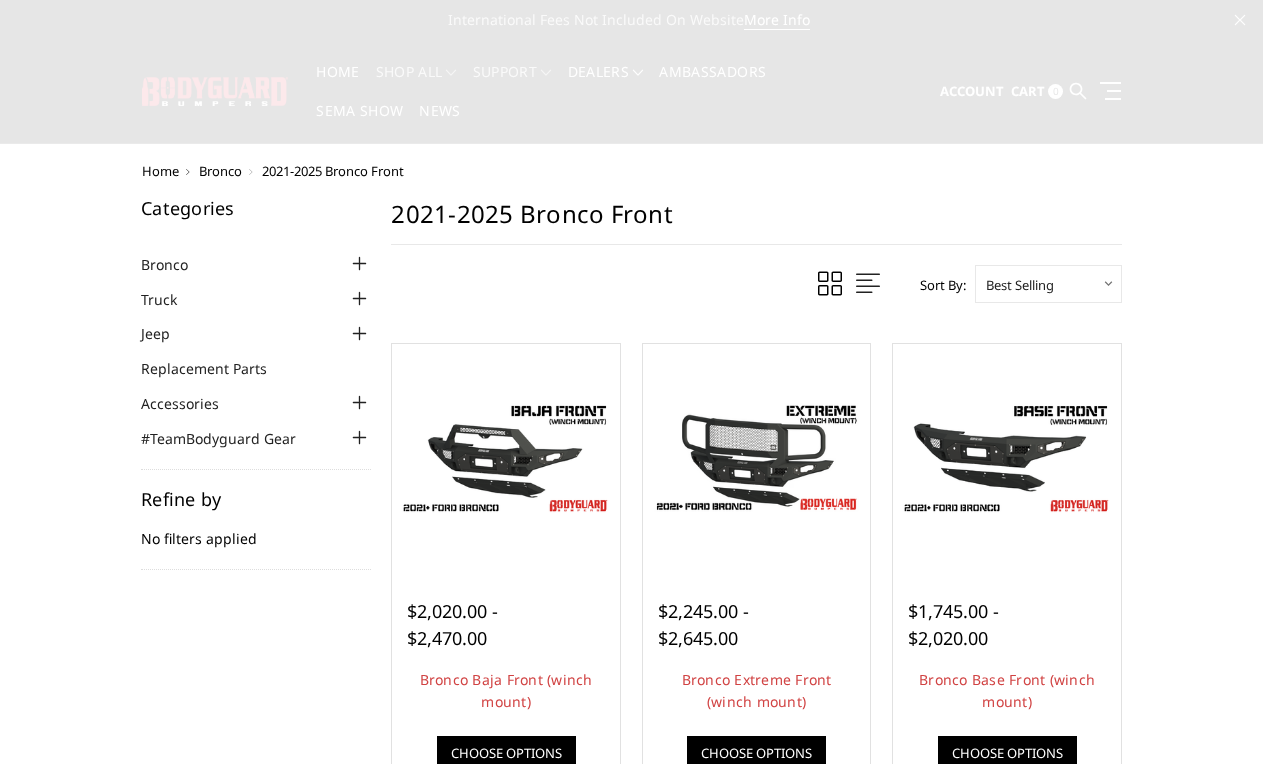 scroll, scrollTop: 0, scrollLeft: 0, axis: both 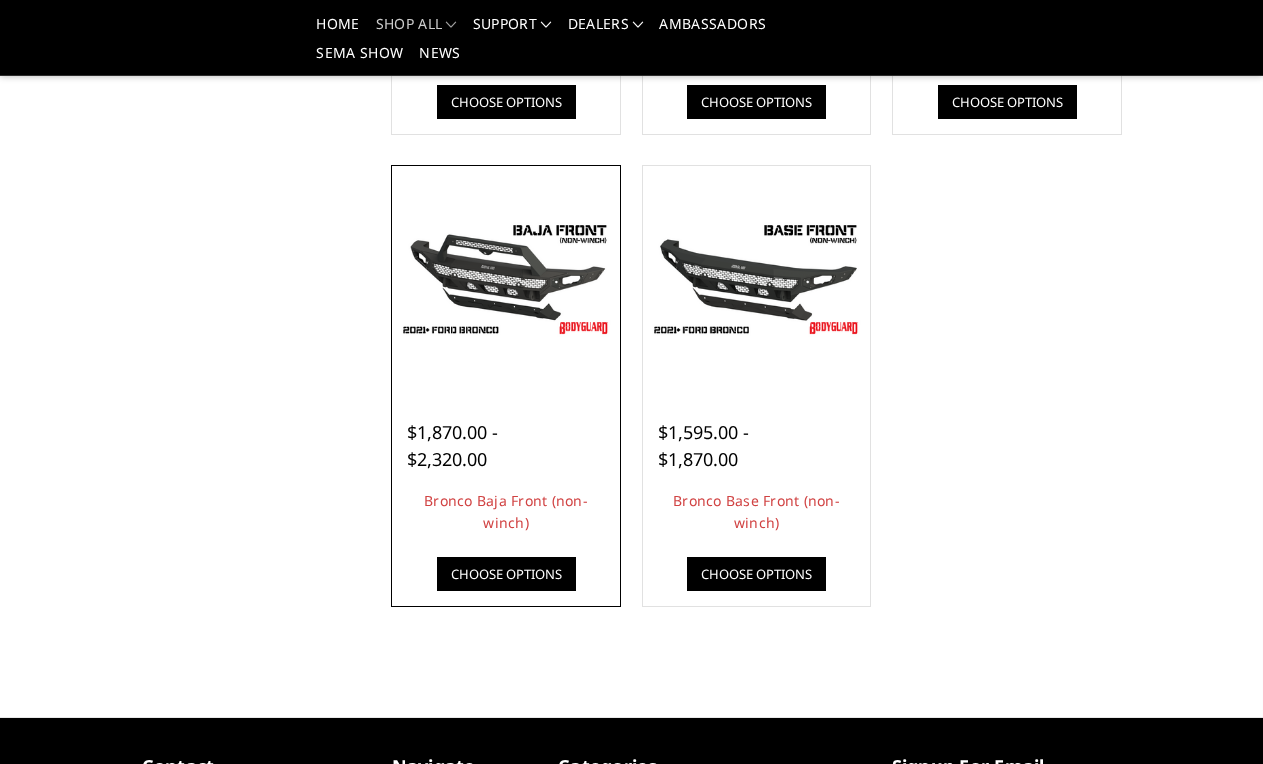 click on "Choose Options" at bounding box center [506, 574] 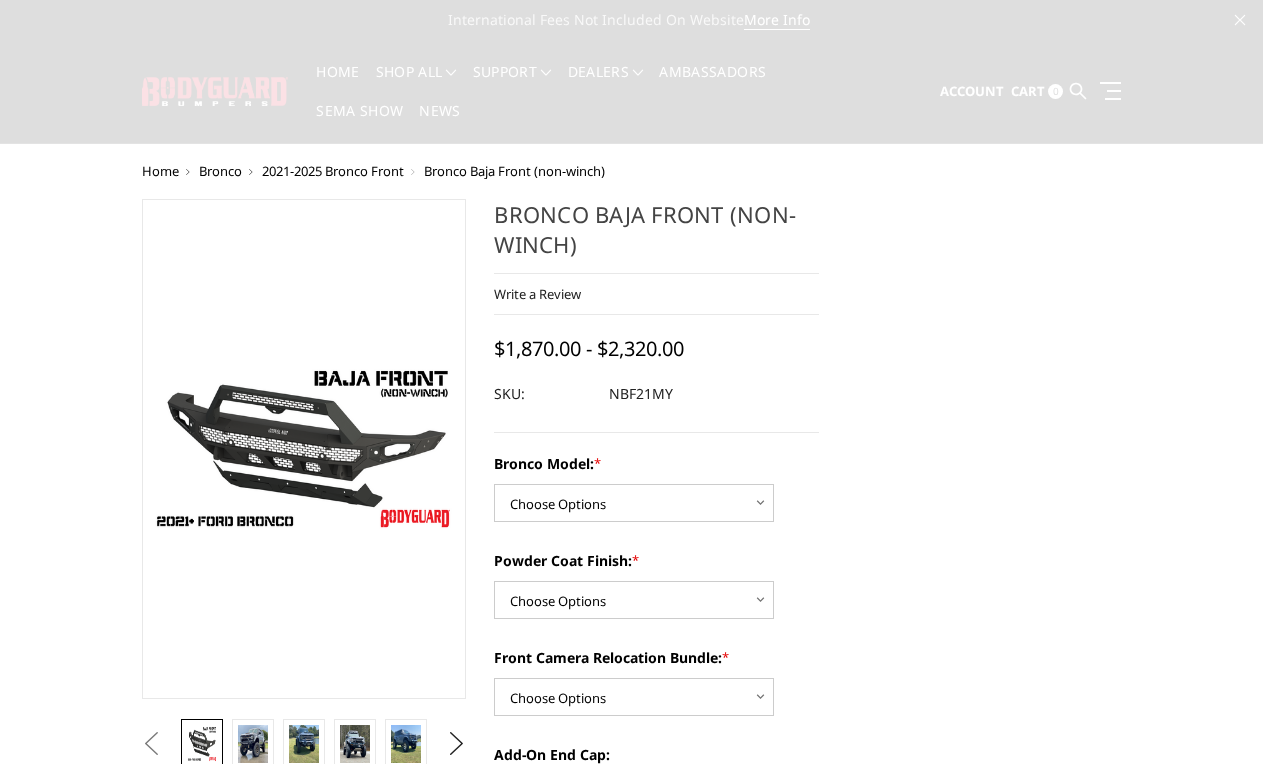 scroll, scrollTop: 0, scrollLeft: 0, axis: both 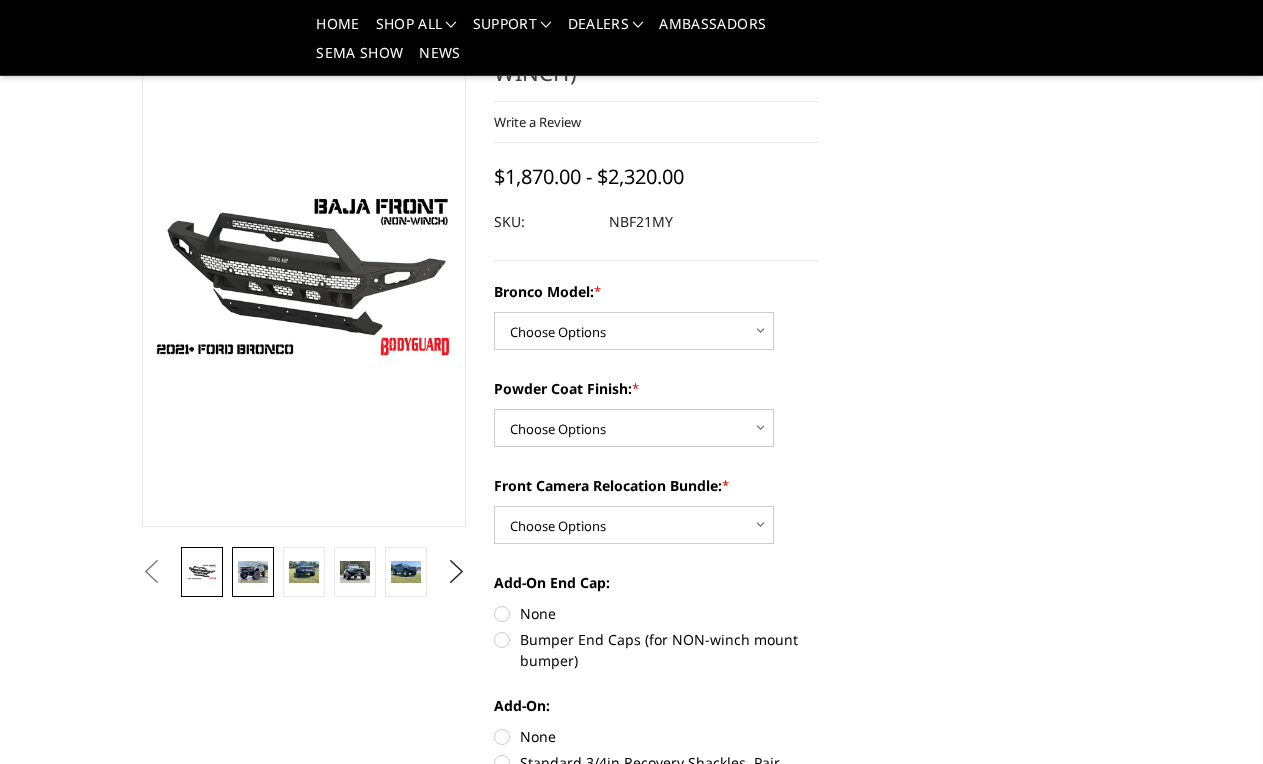 click at bounding box center [252, 572] 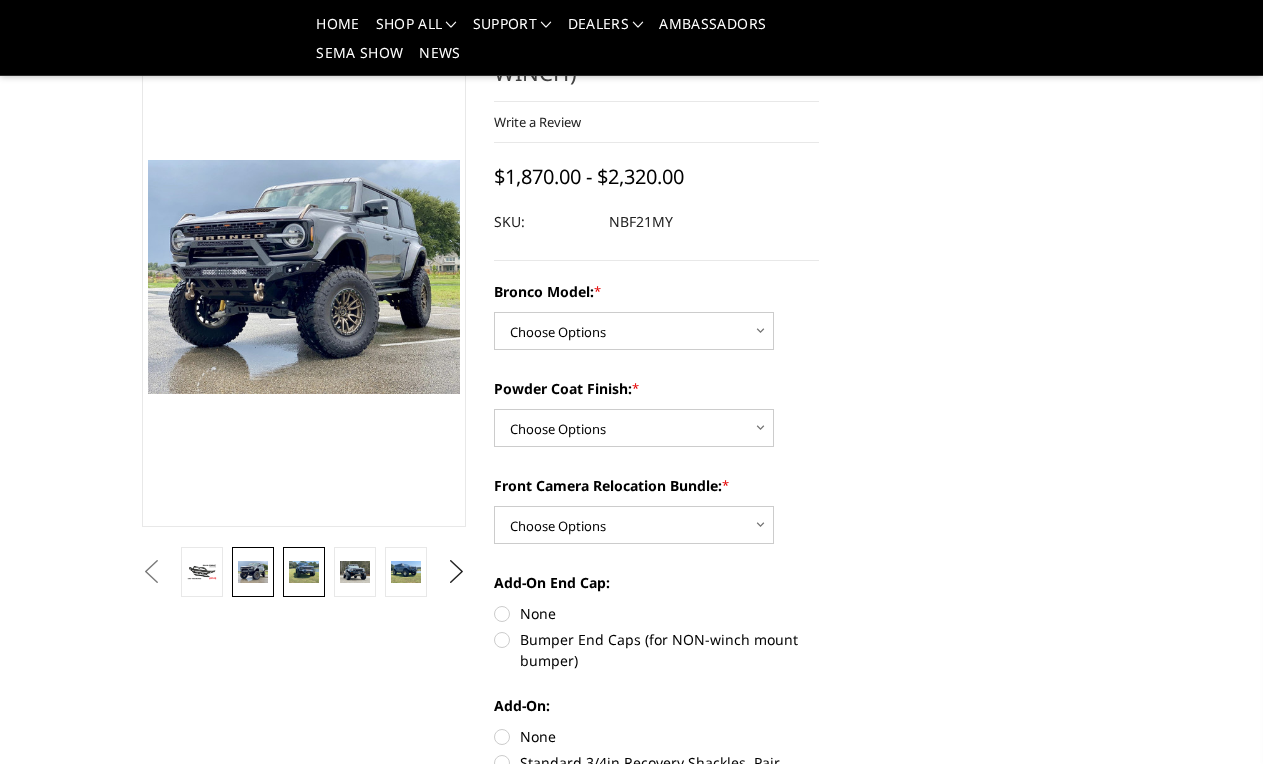 click at bounding box center (303, 572) 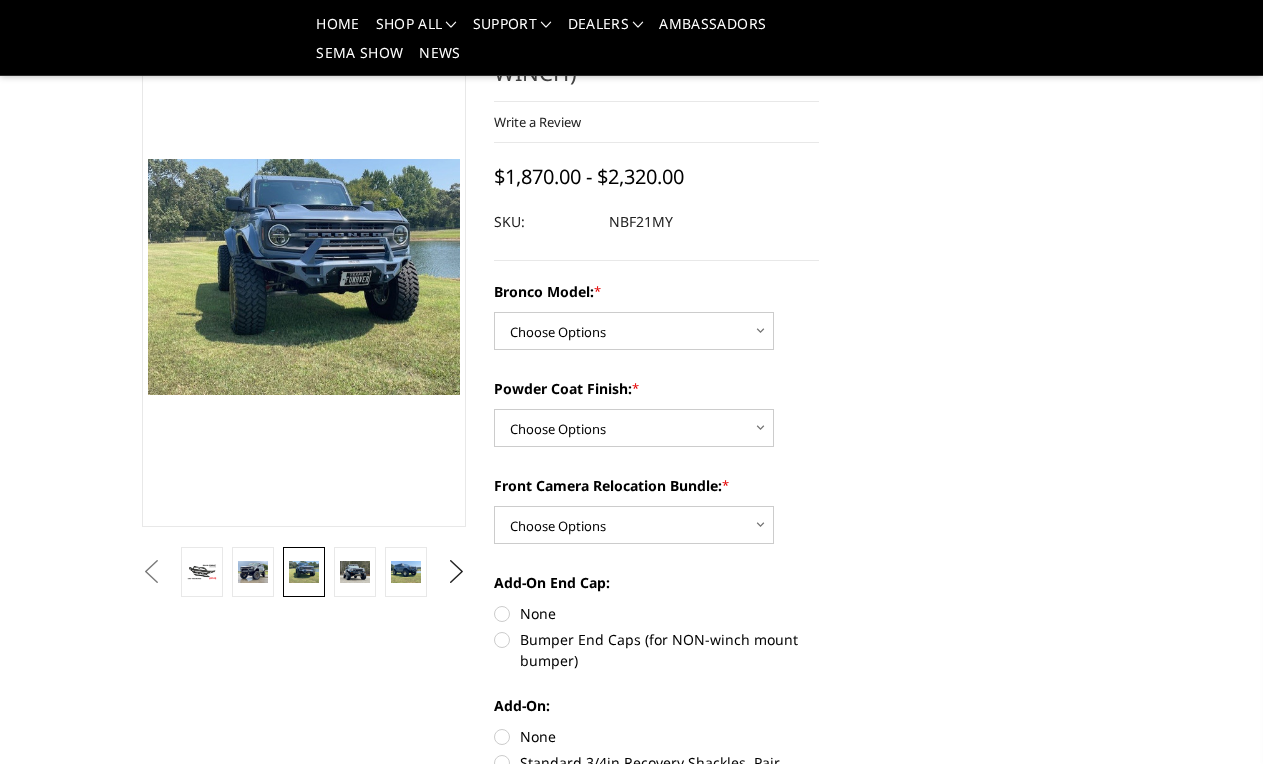 click at bounding box center [303, 572] 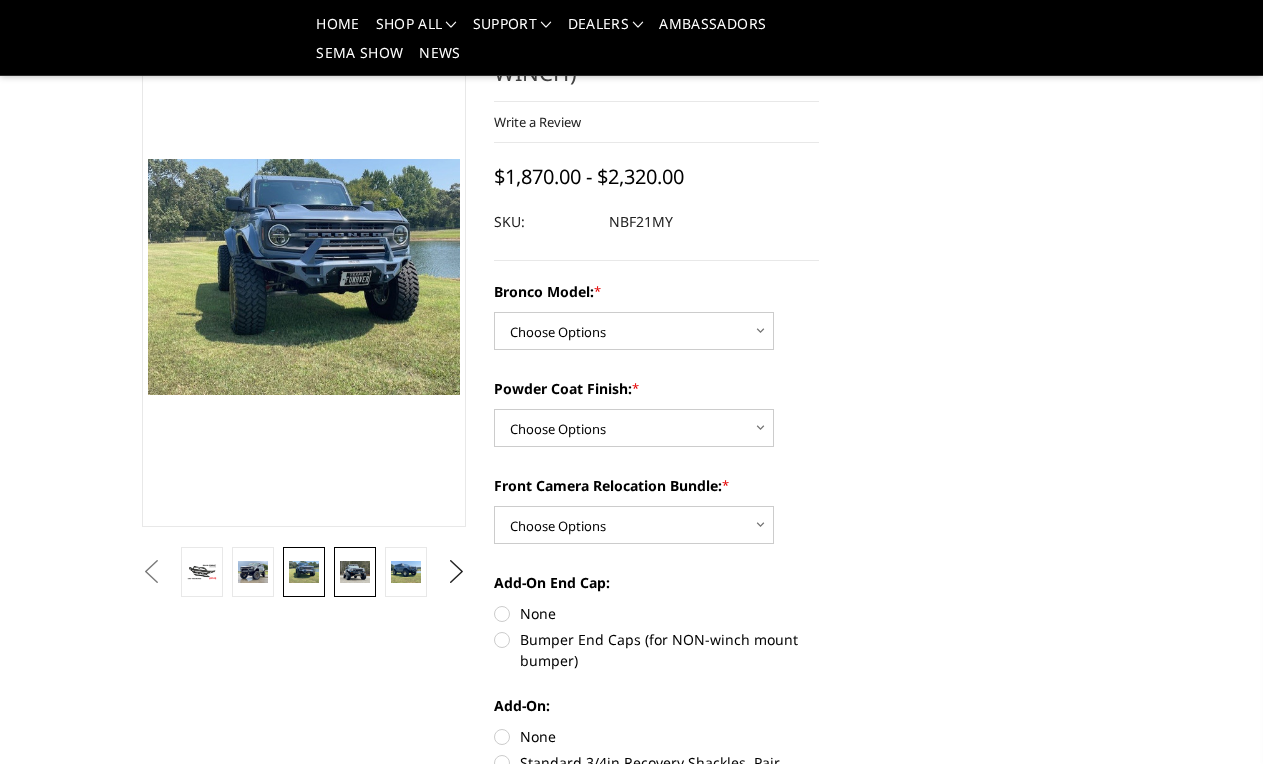 click at bounding box center (354, 572) 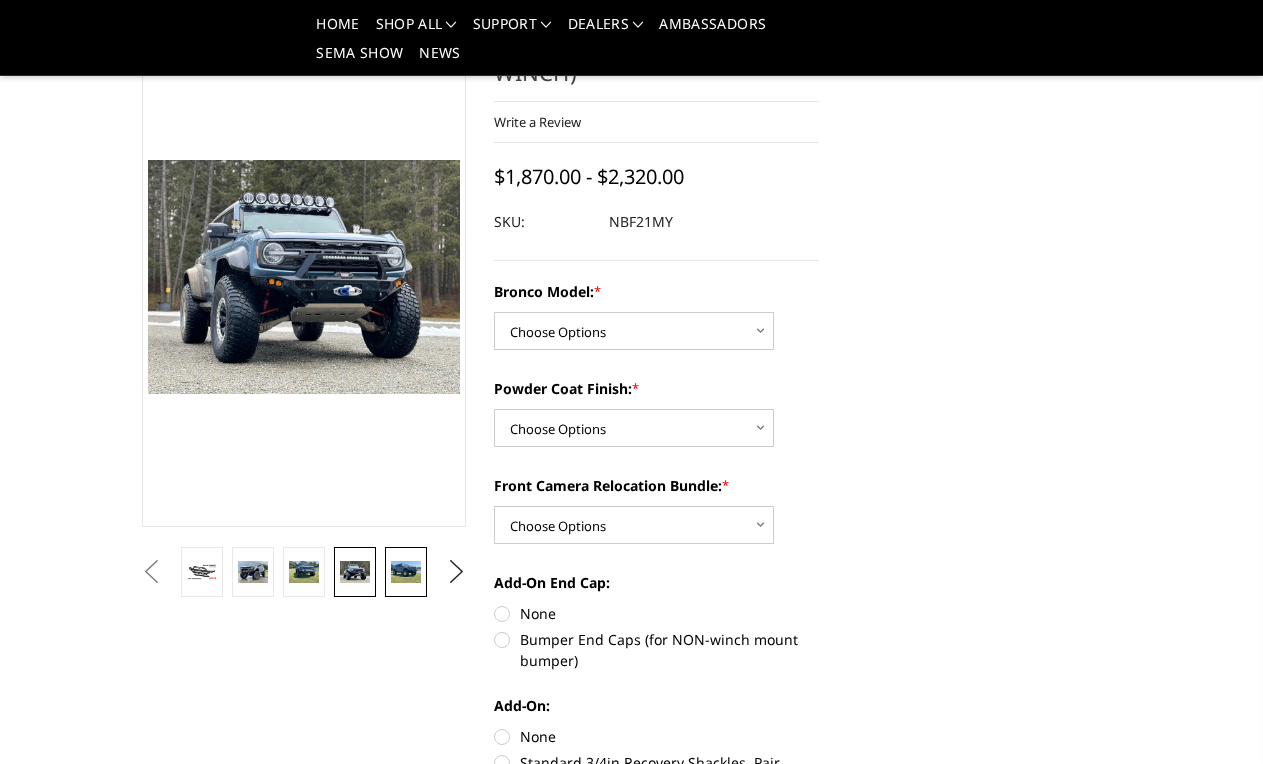 click at bounding box center [405, 572] 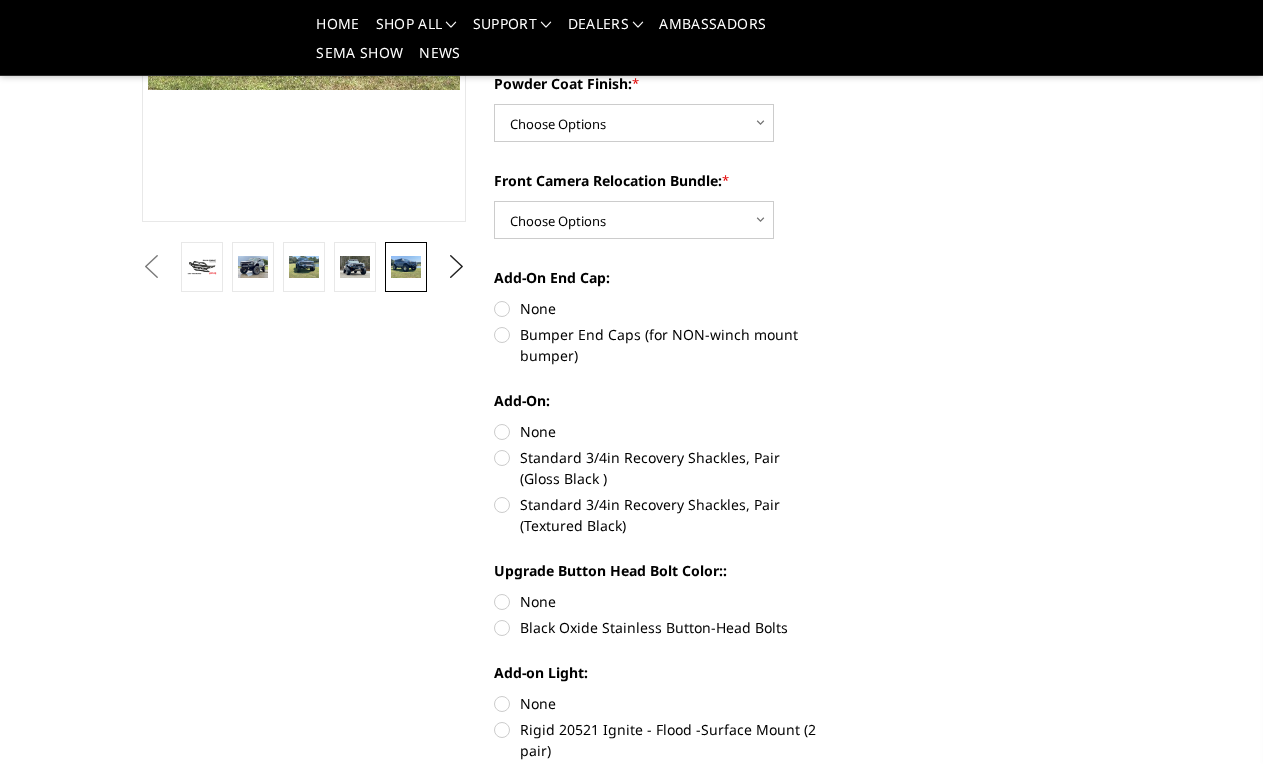 scroll, scrollTop: 155, scrollLeft: 0, axis: vertical 